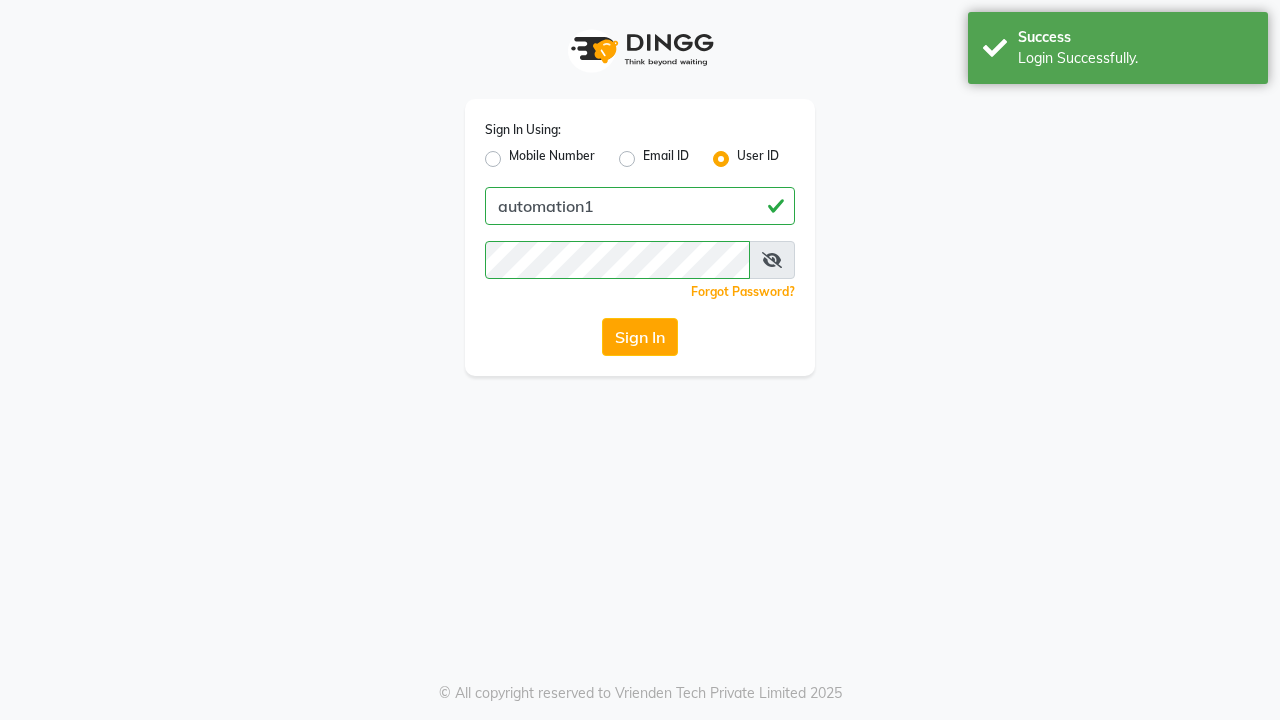 scroll, scrollTop: 0, scrollLeft: 0, axis: both 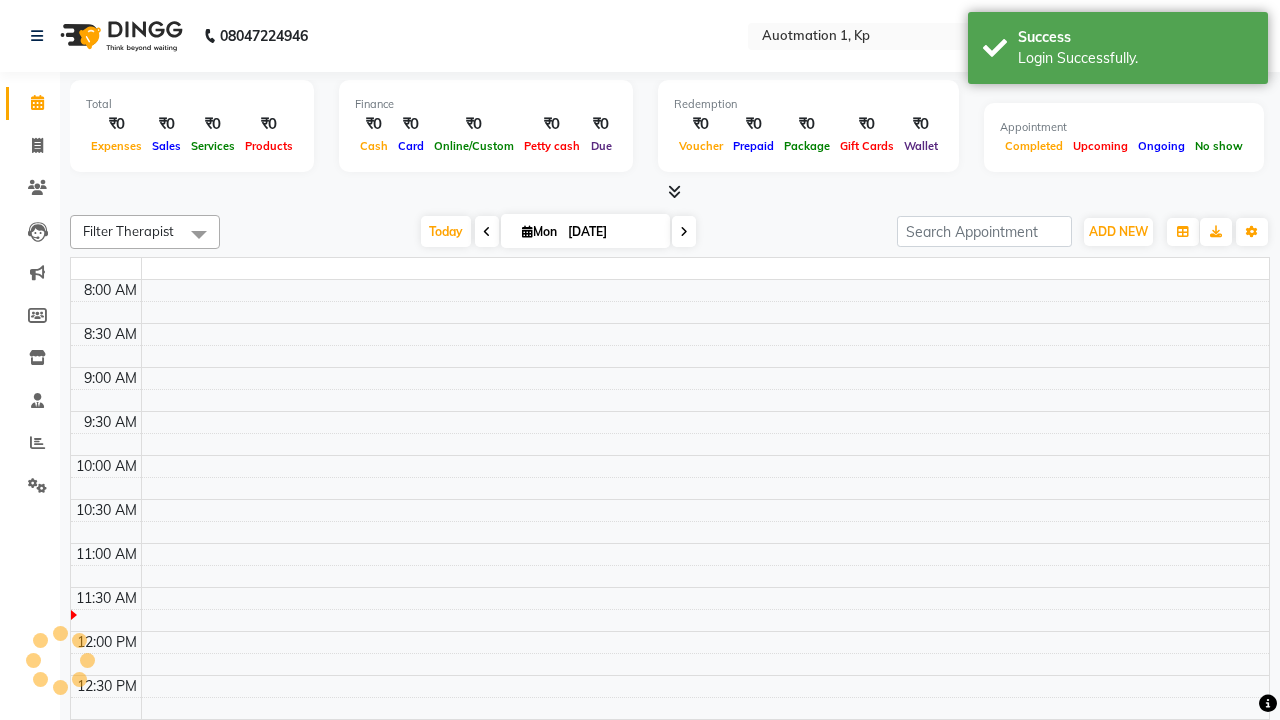 select on "en" 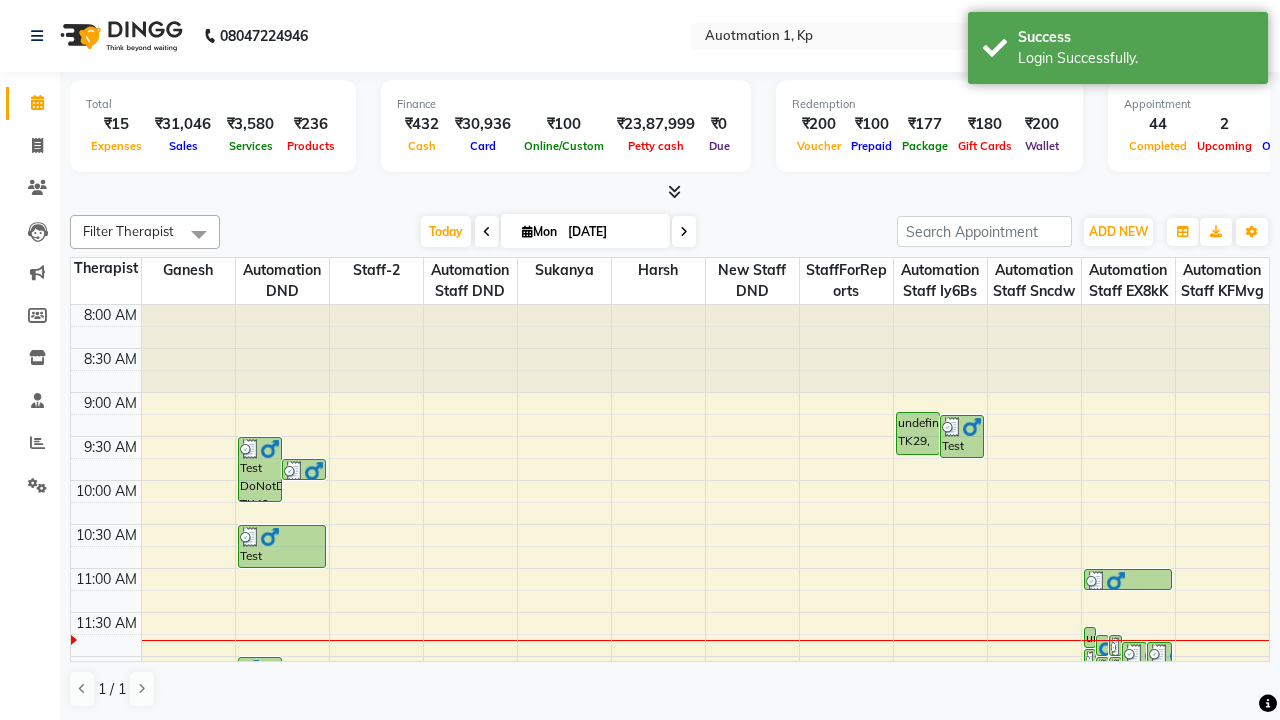 scroll, scrollTop: 0, scrollLeft: 0, axis: both 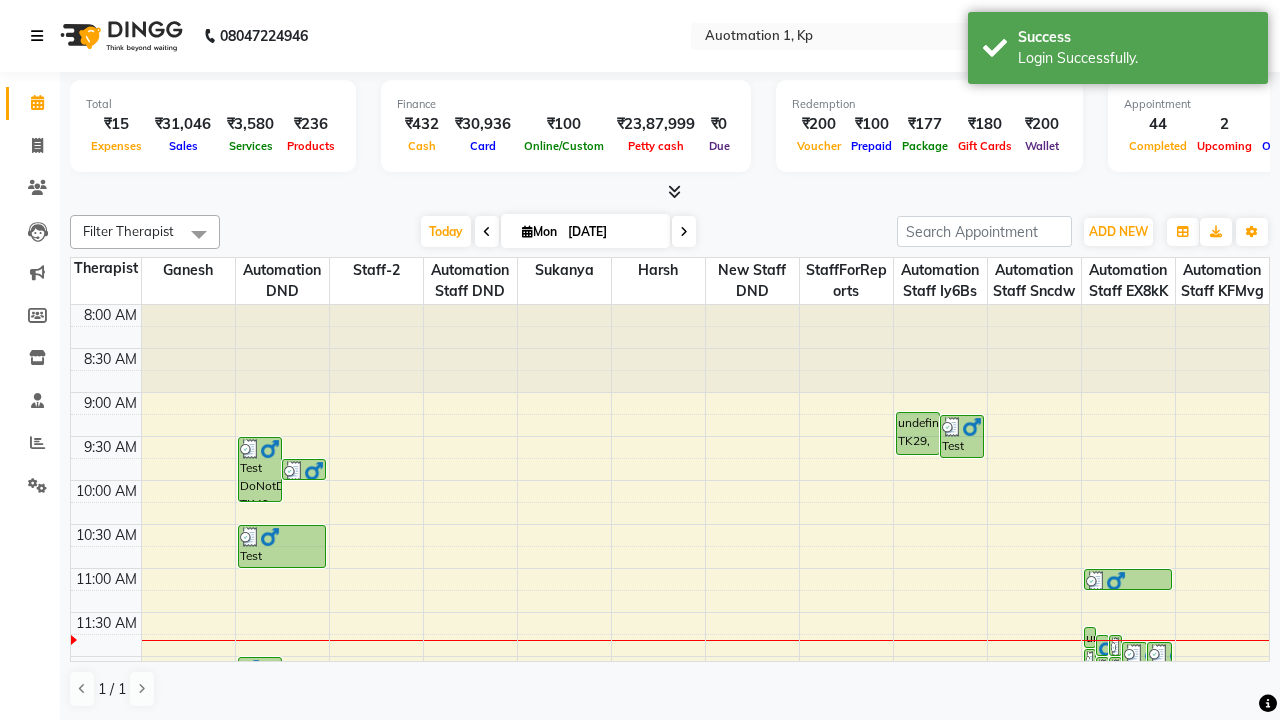 click at bounding box center (37, 36) 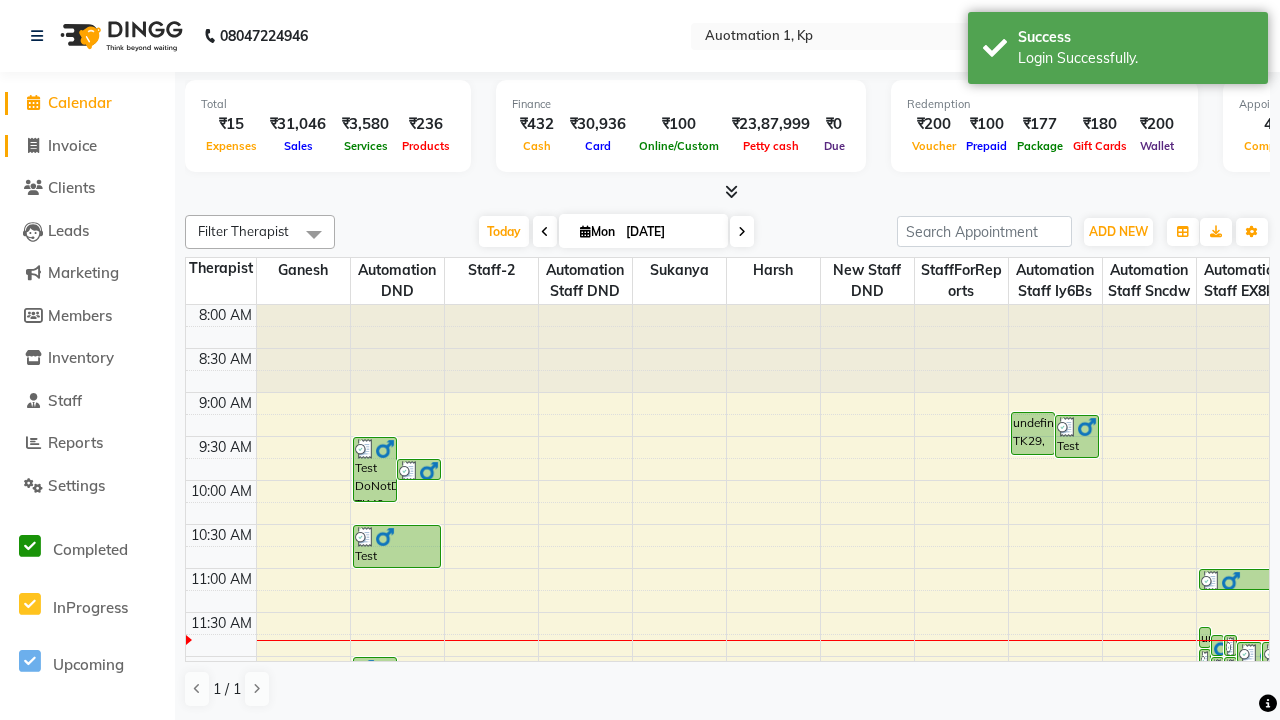 click on "Invoice" 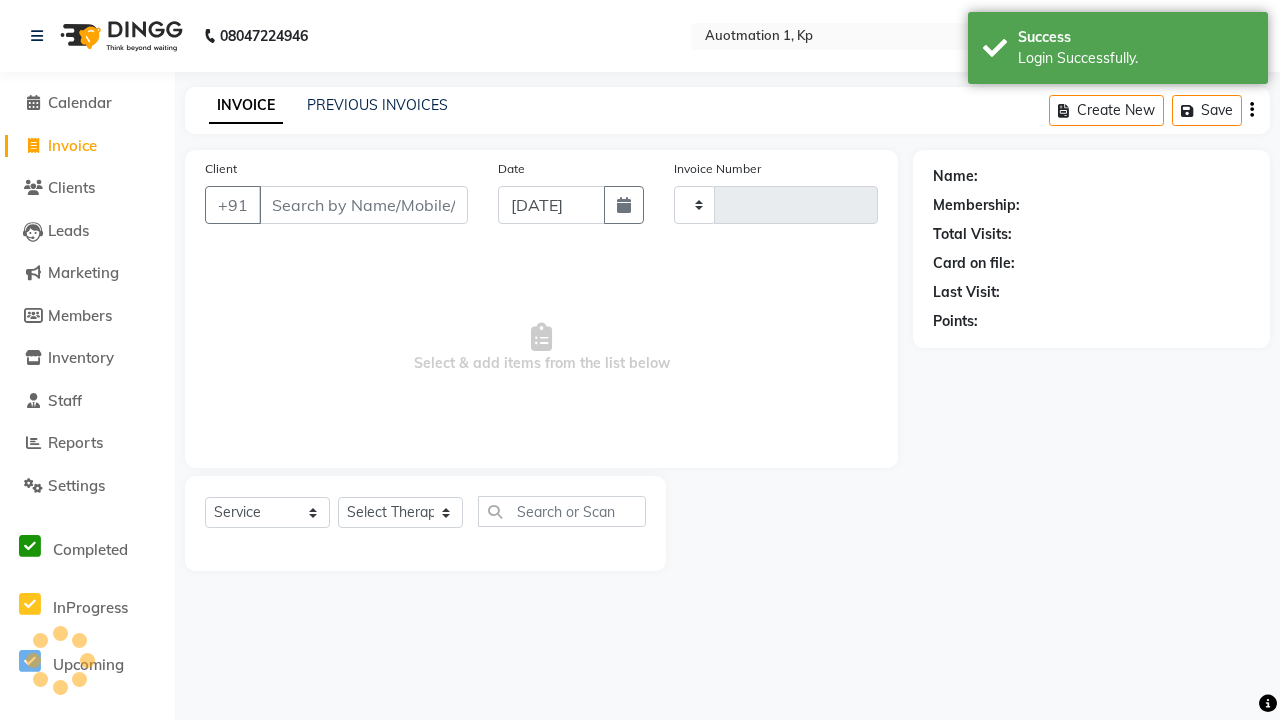 type on "2714" 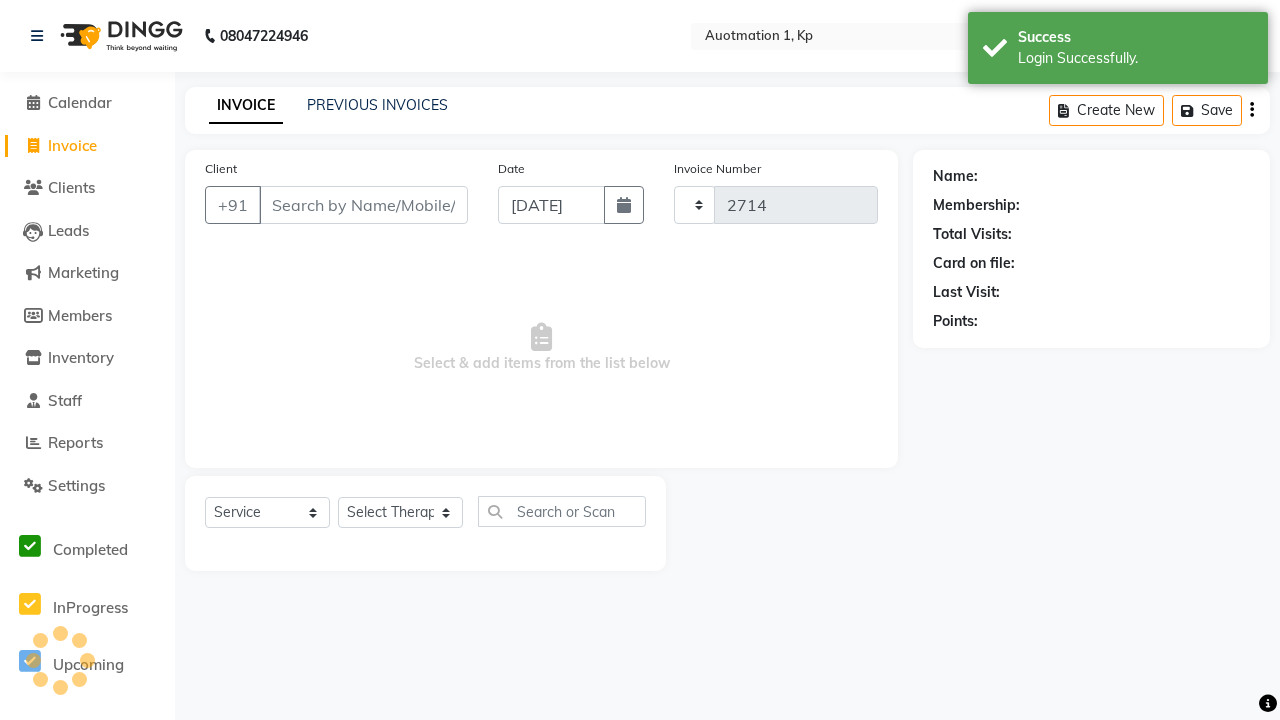 select on "150" 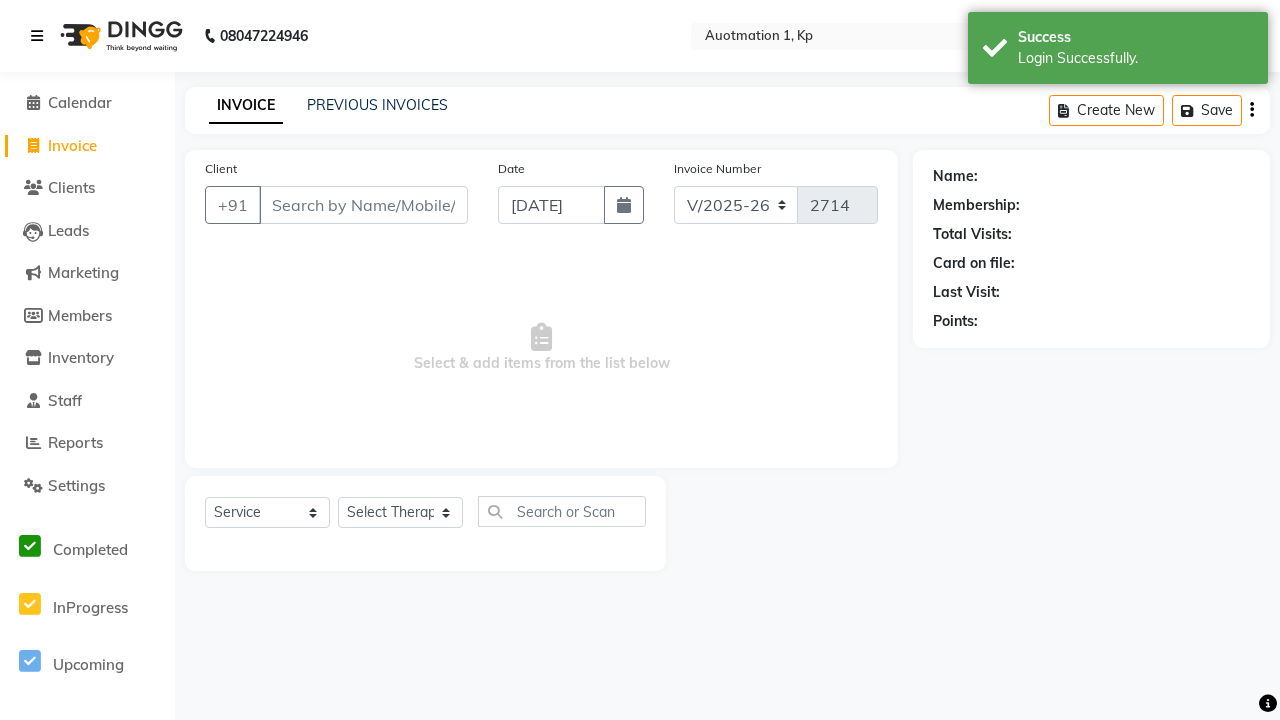 click at bounding box center [37, 36] 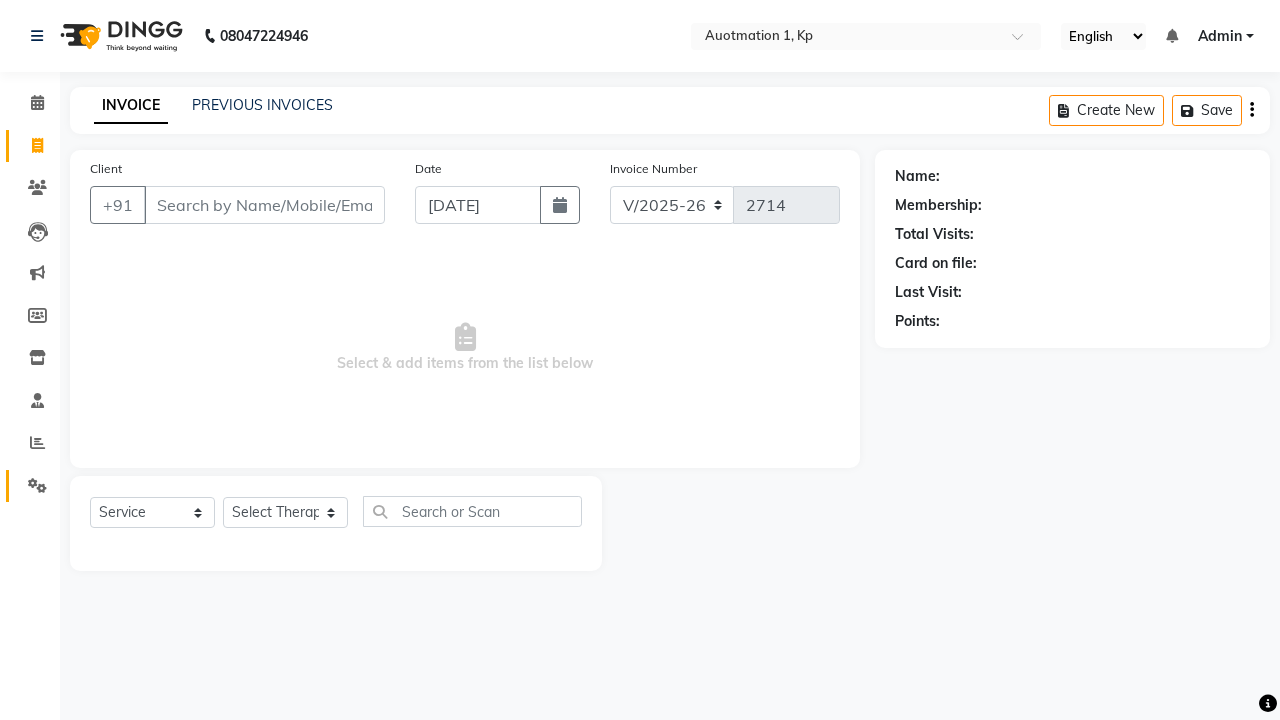 click 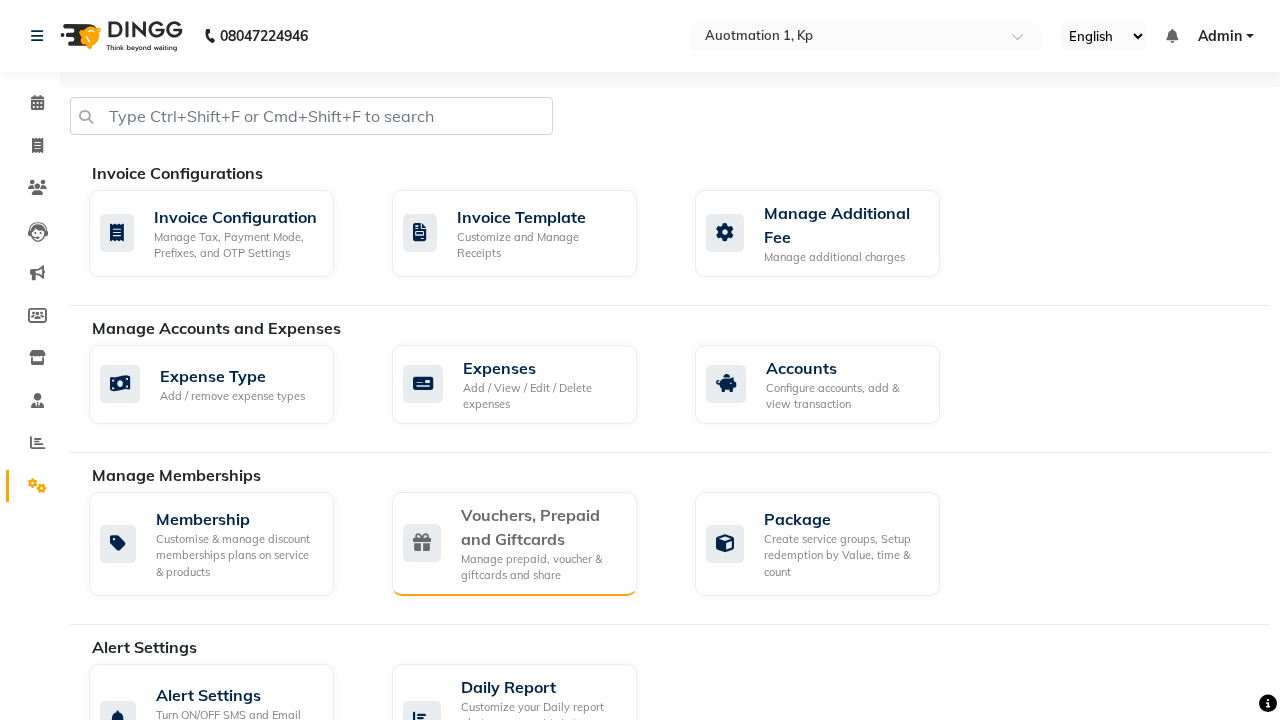 click on "Vouchers, Prepaid and Giftcards" 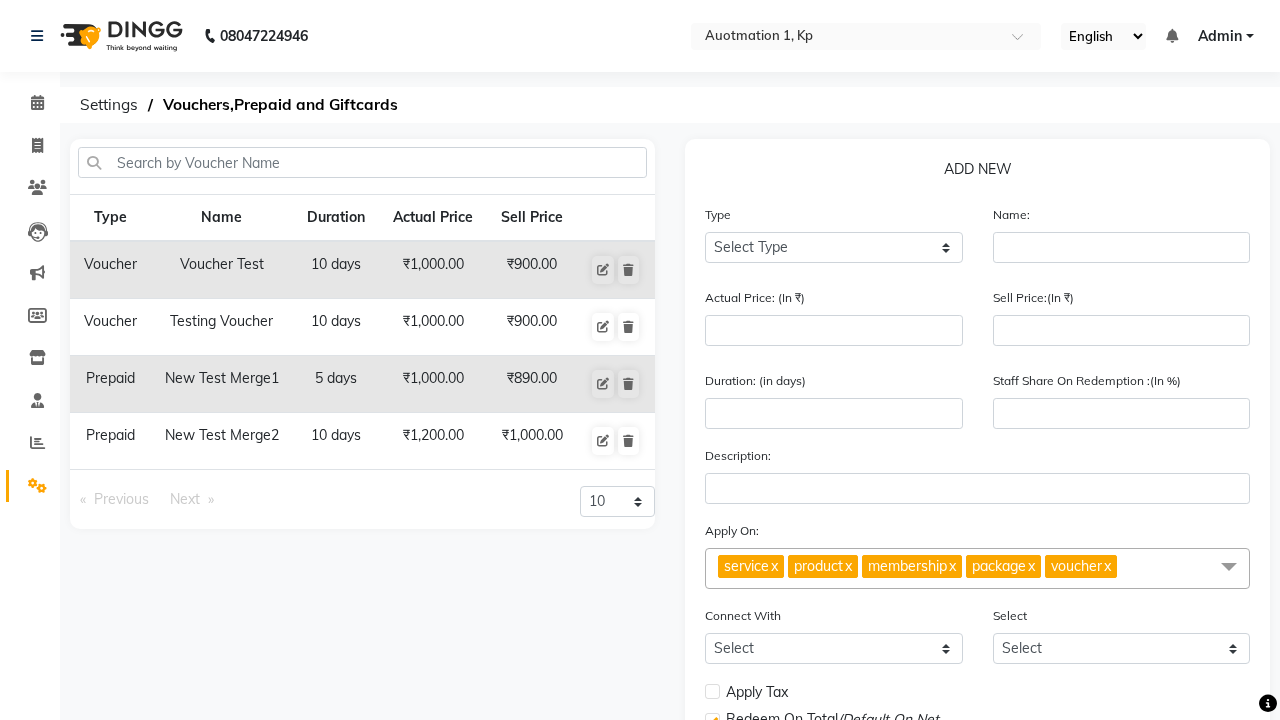 select on "P" 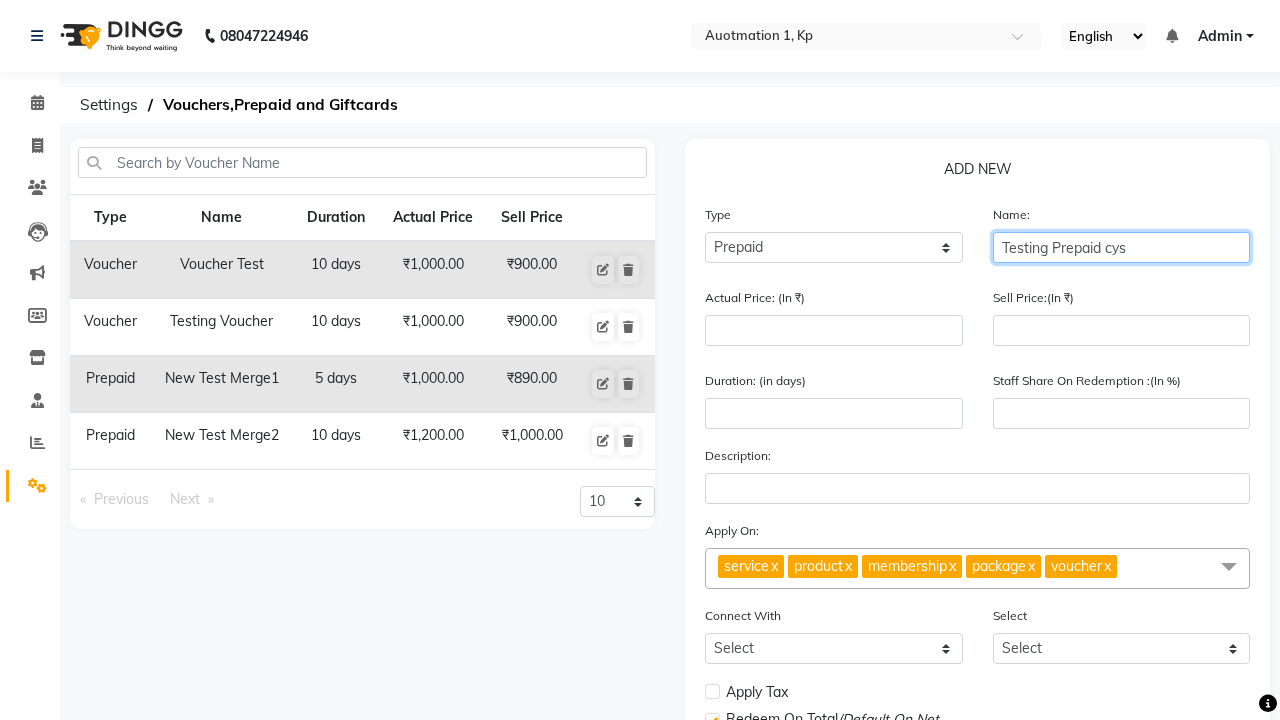 type on "Testing Prepaid cys" 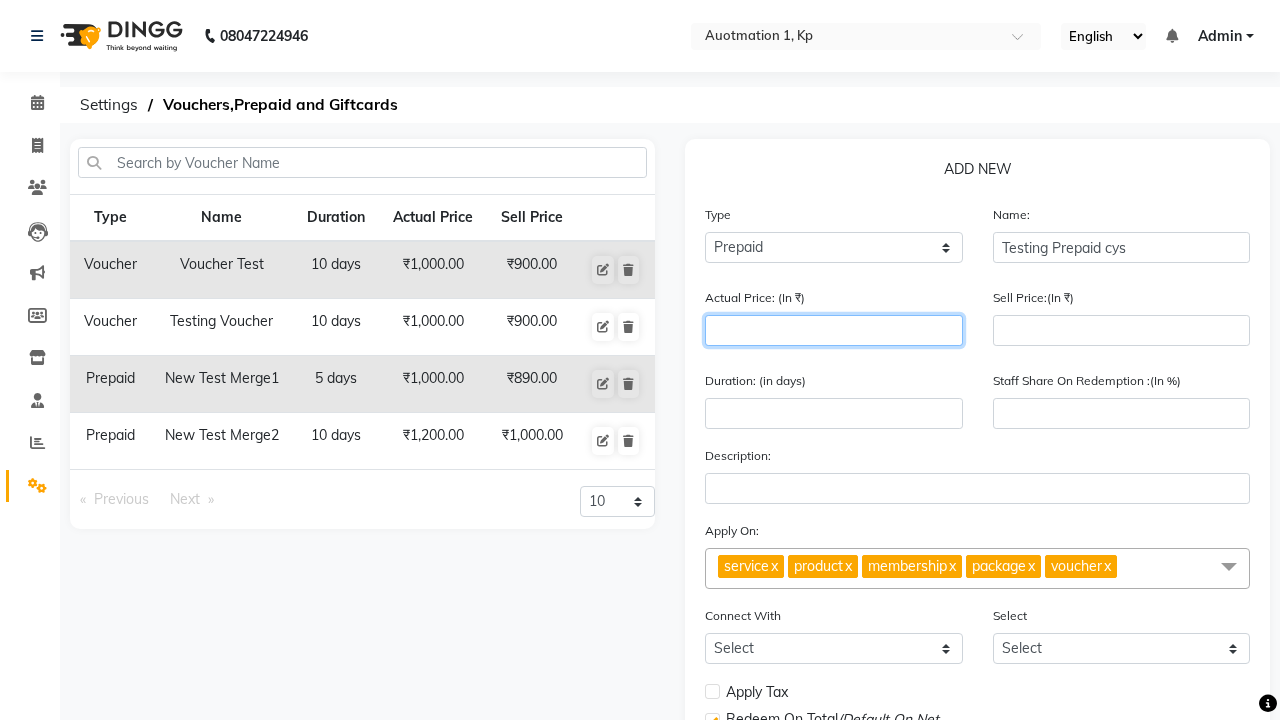 type on "1500" 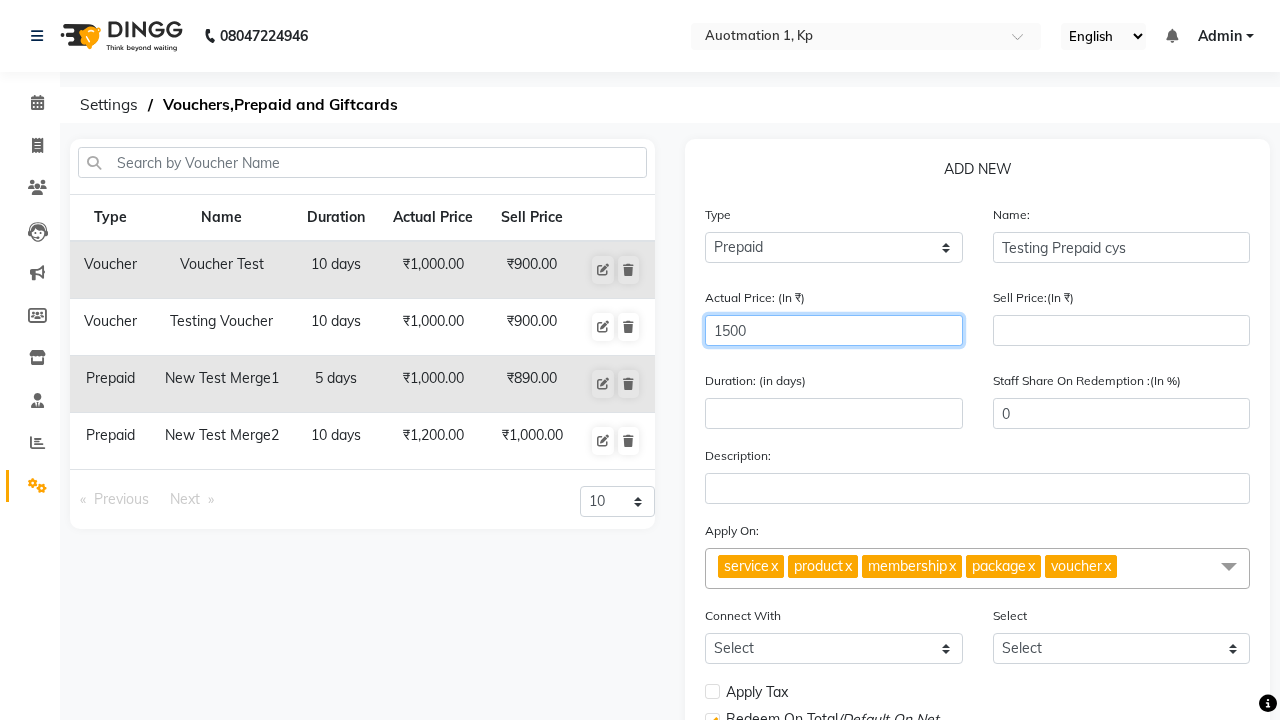type on "1500" 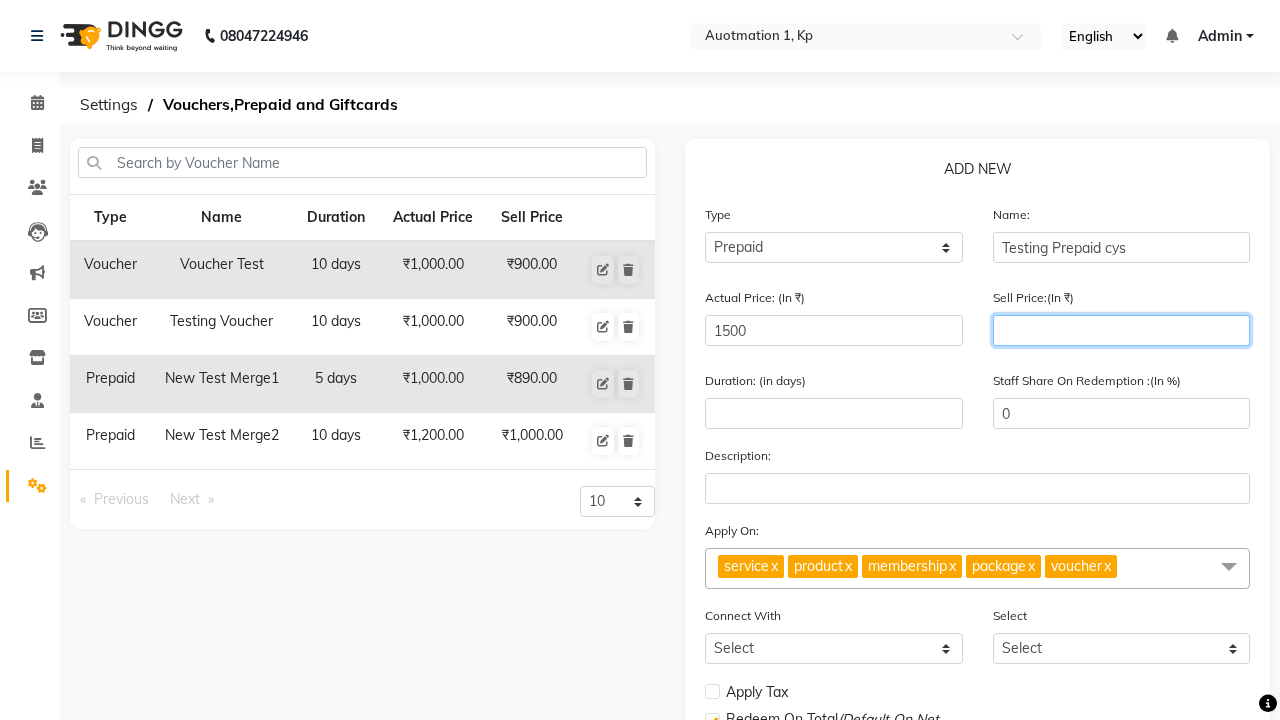 type on "1200" 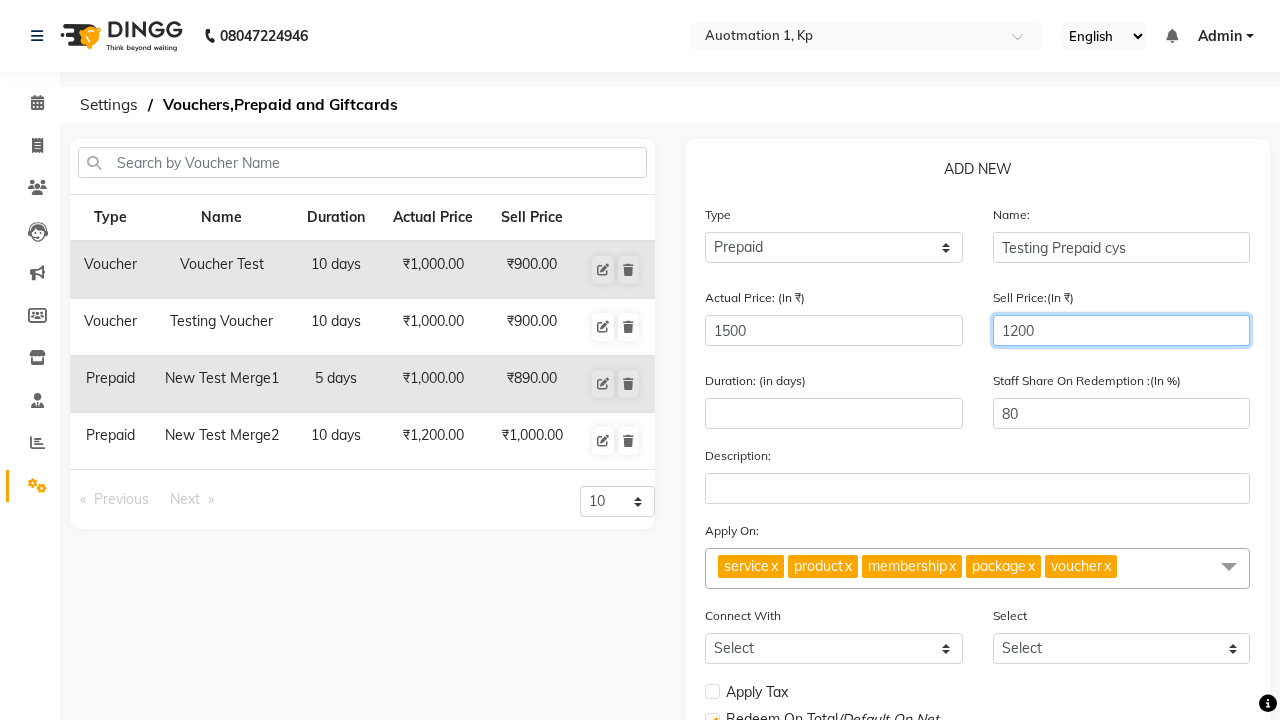 type on "1200" 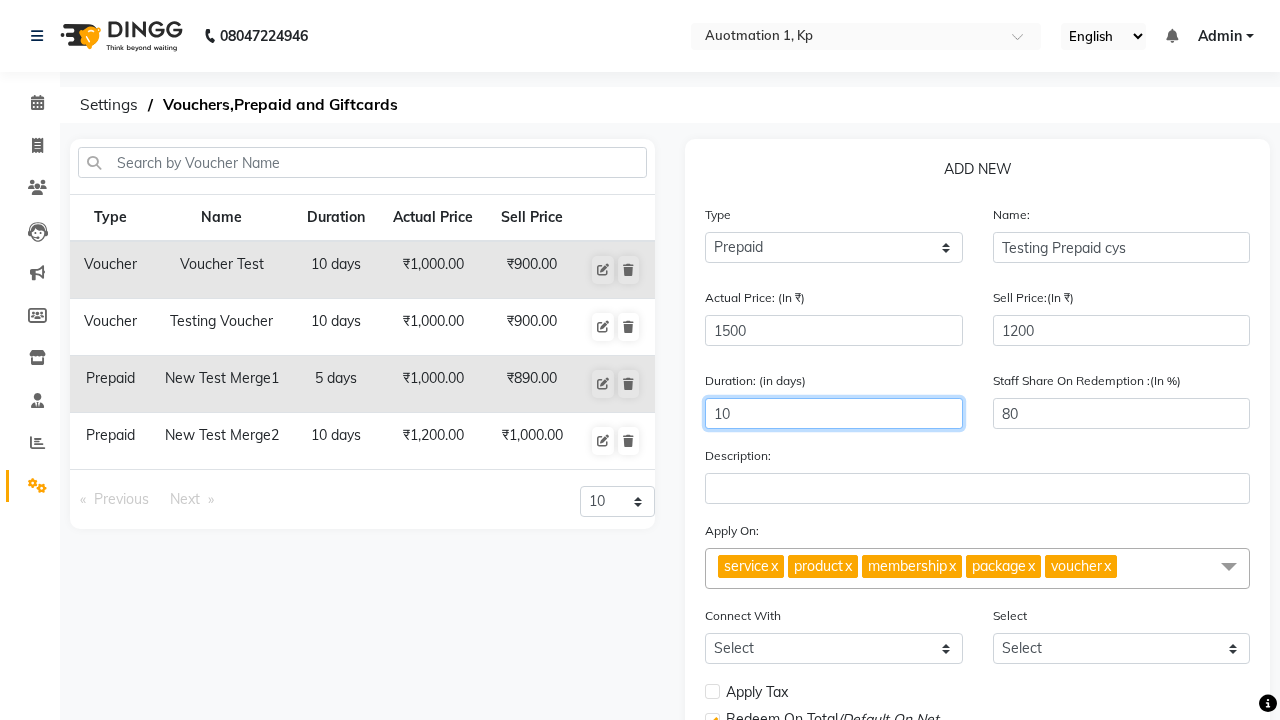 type on "10" 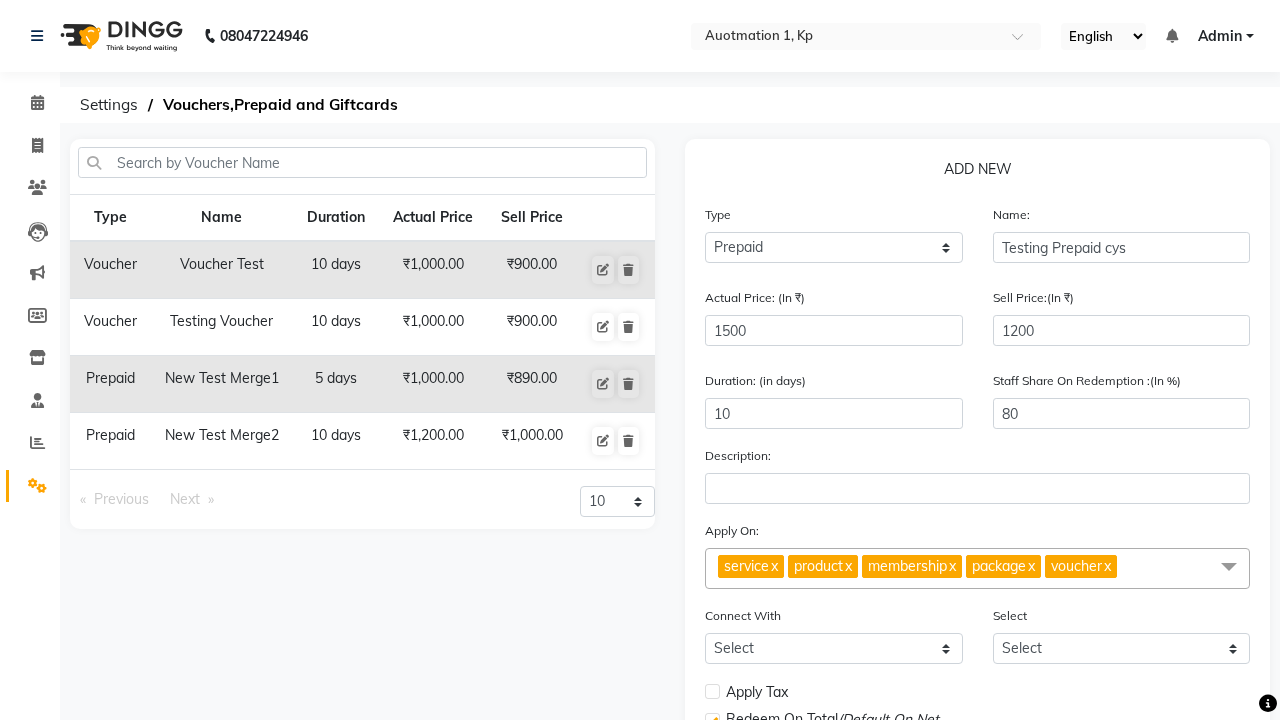 click on "Save" 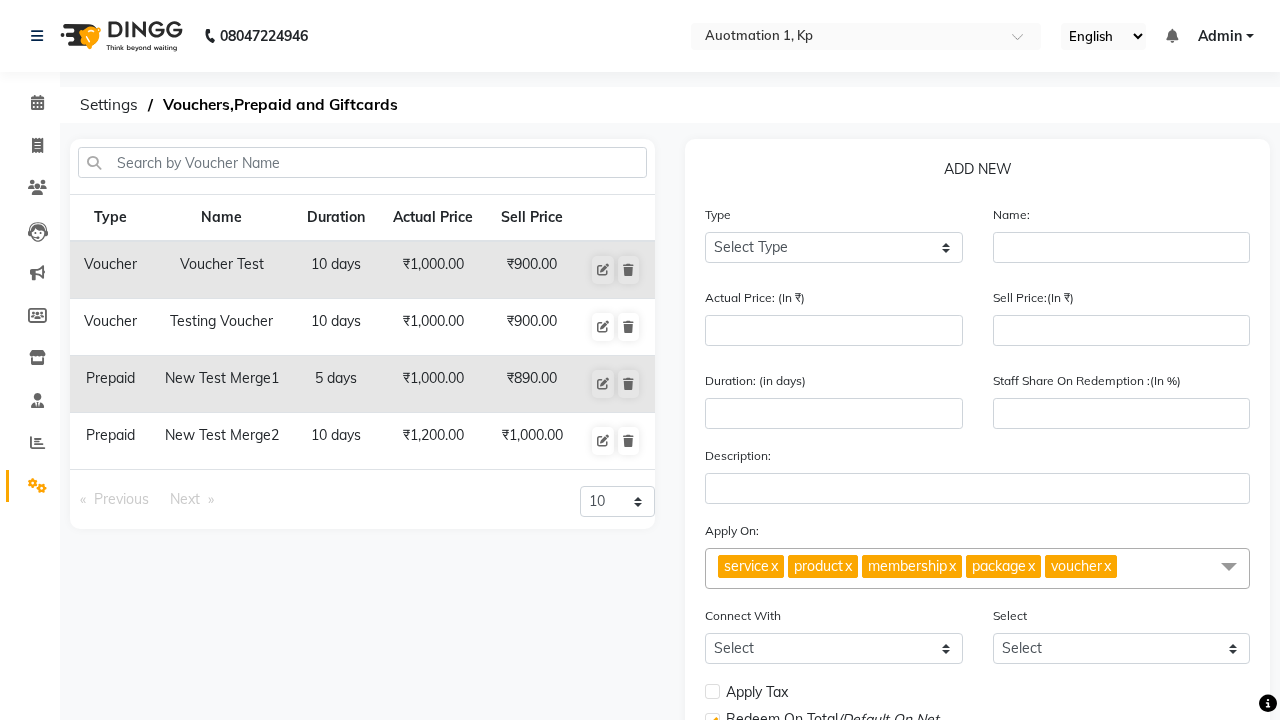 scroll, scrollTop: 222, scrollLeft: 0, axis: vertical 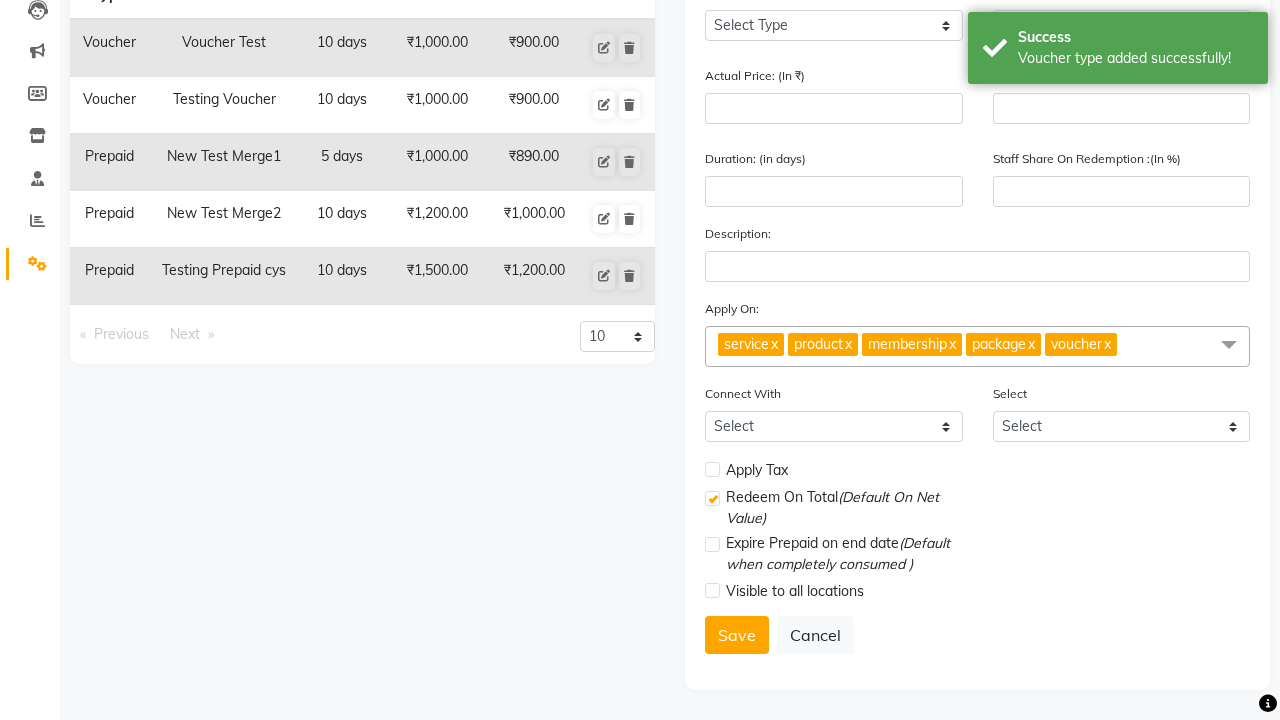click on "Voucher type added successfully!" at bounding box center [1135, 58] 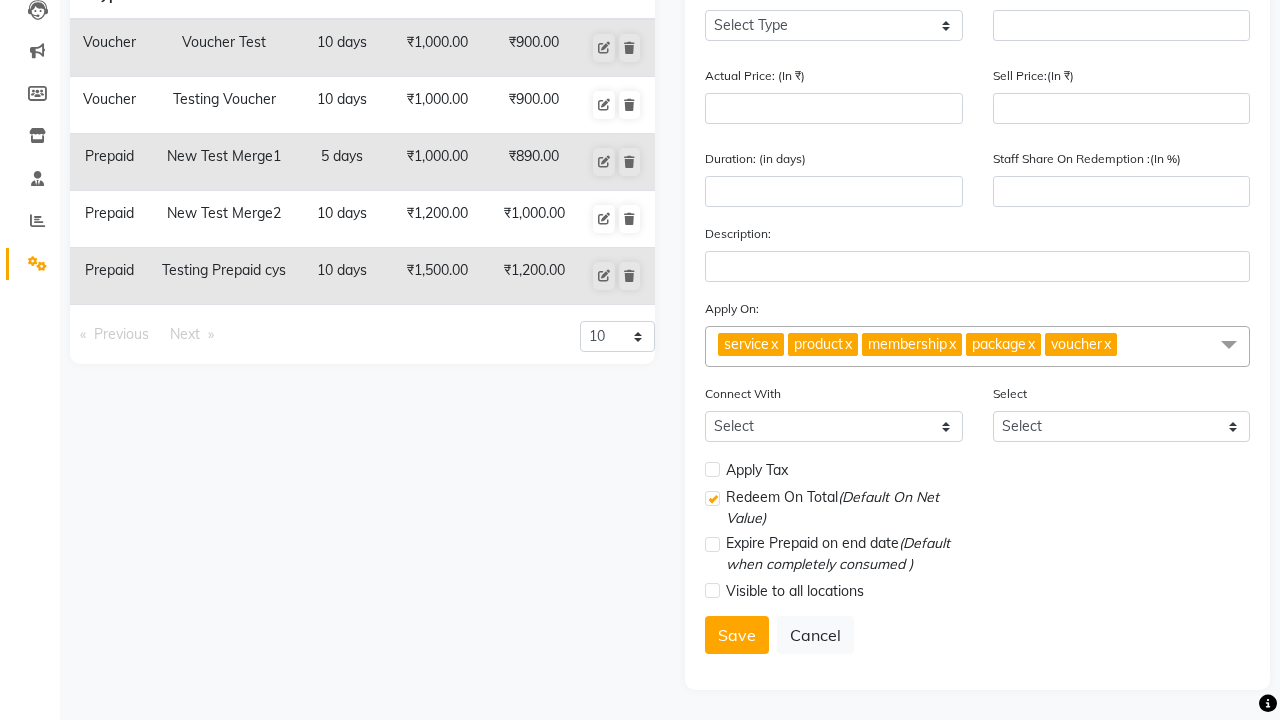 click at bounding box center (37, -186) 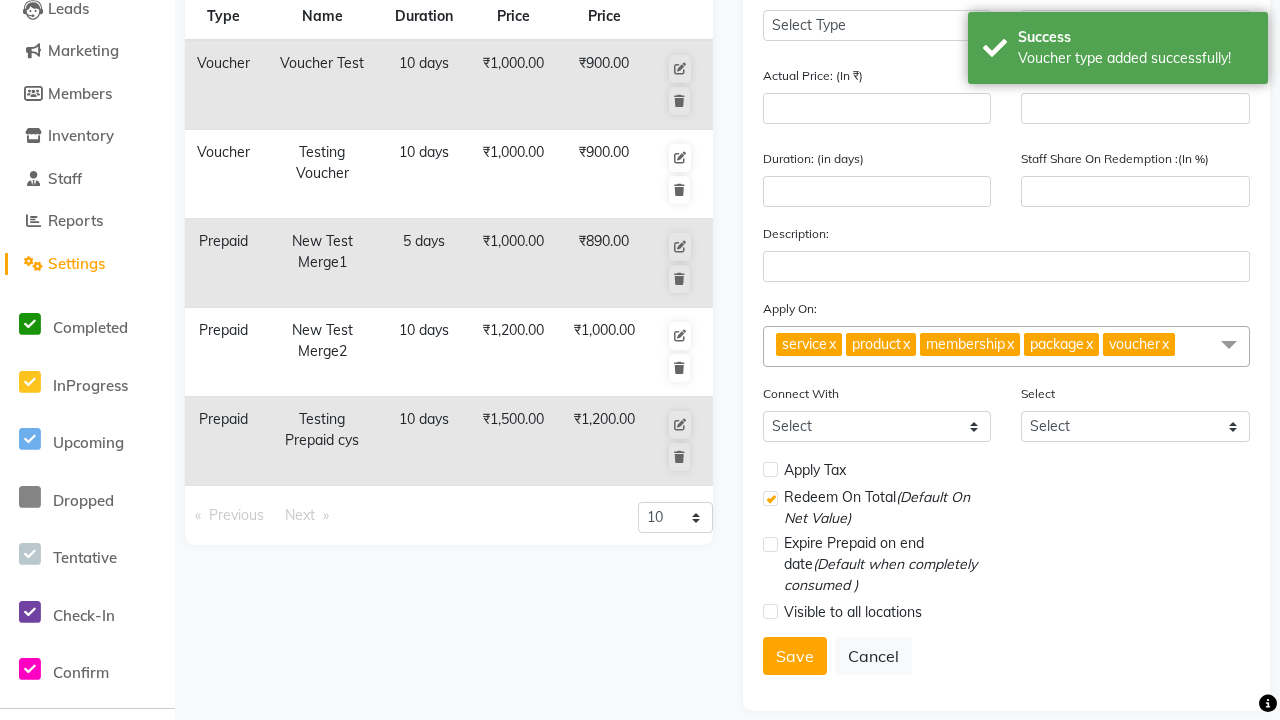 scroll, scrollTop: 0, scrollLeft: 0, axis: both 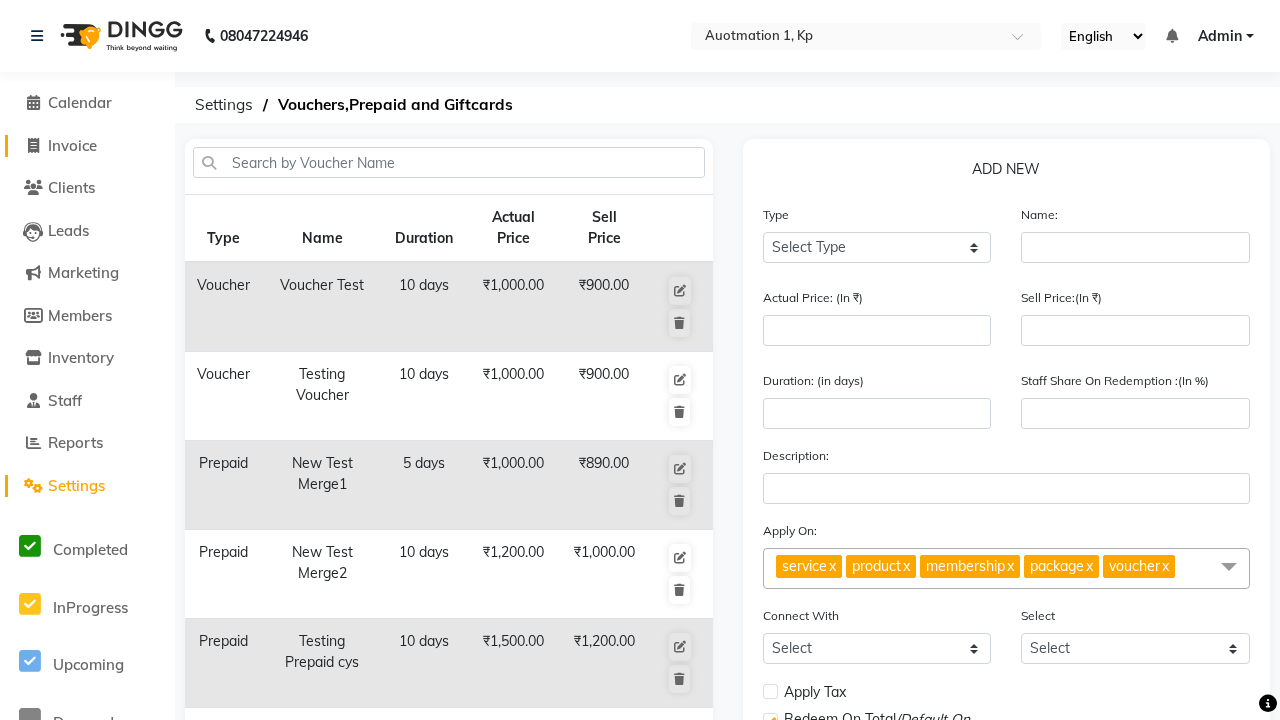 click on "Invoice" 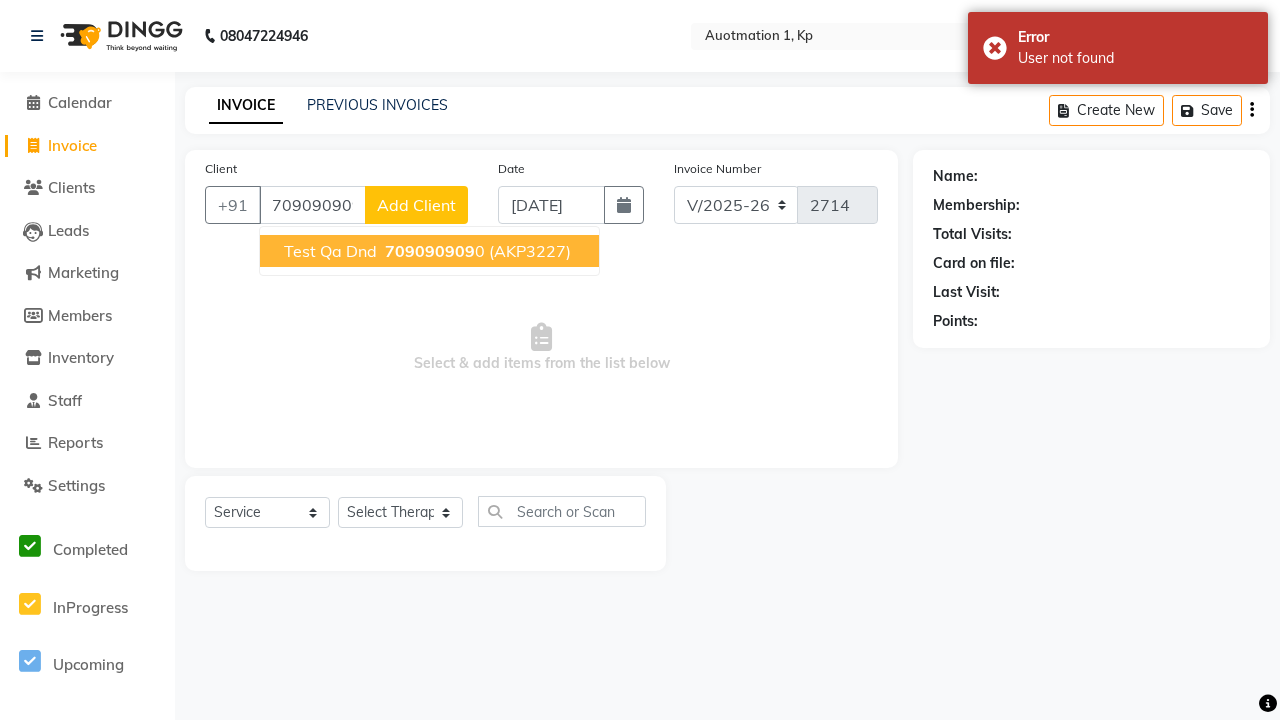 click on "709090909" at bounding box center (430, 251) 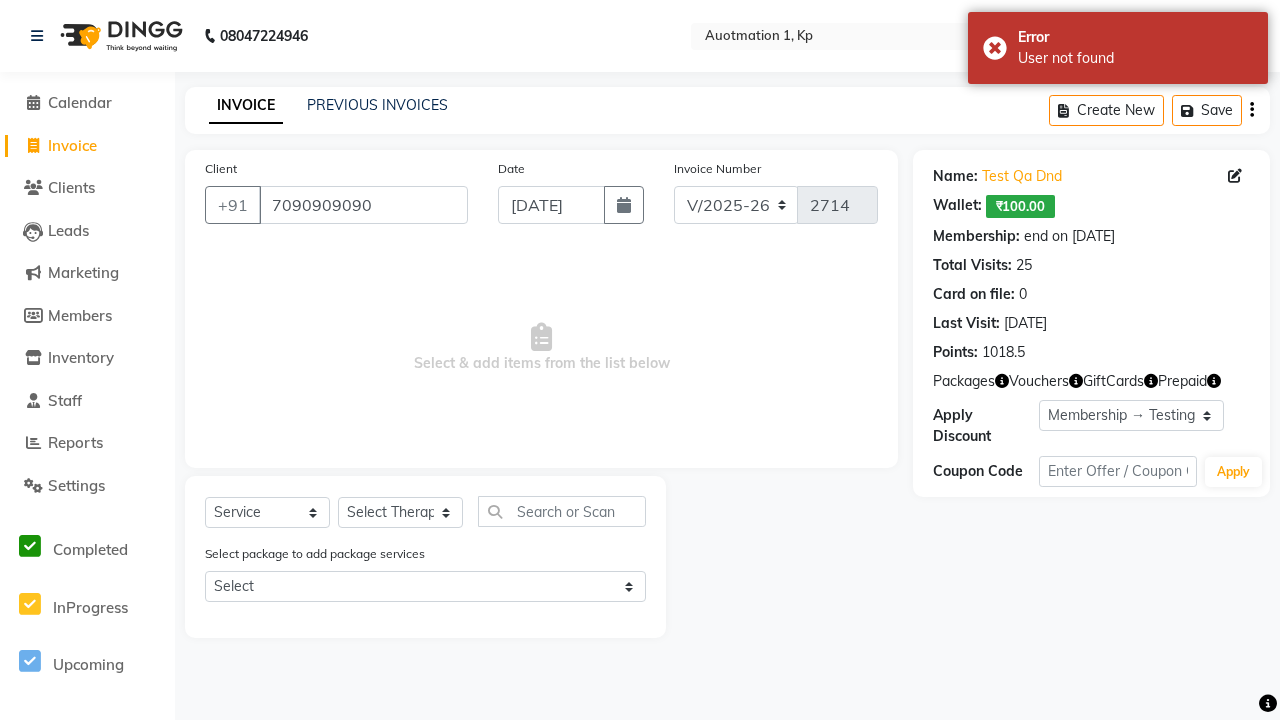 select on "0:" 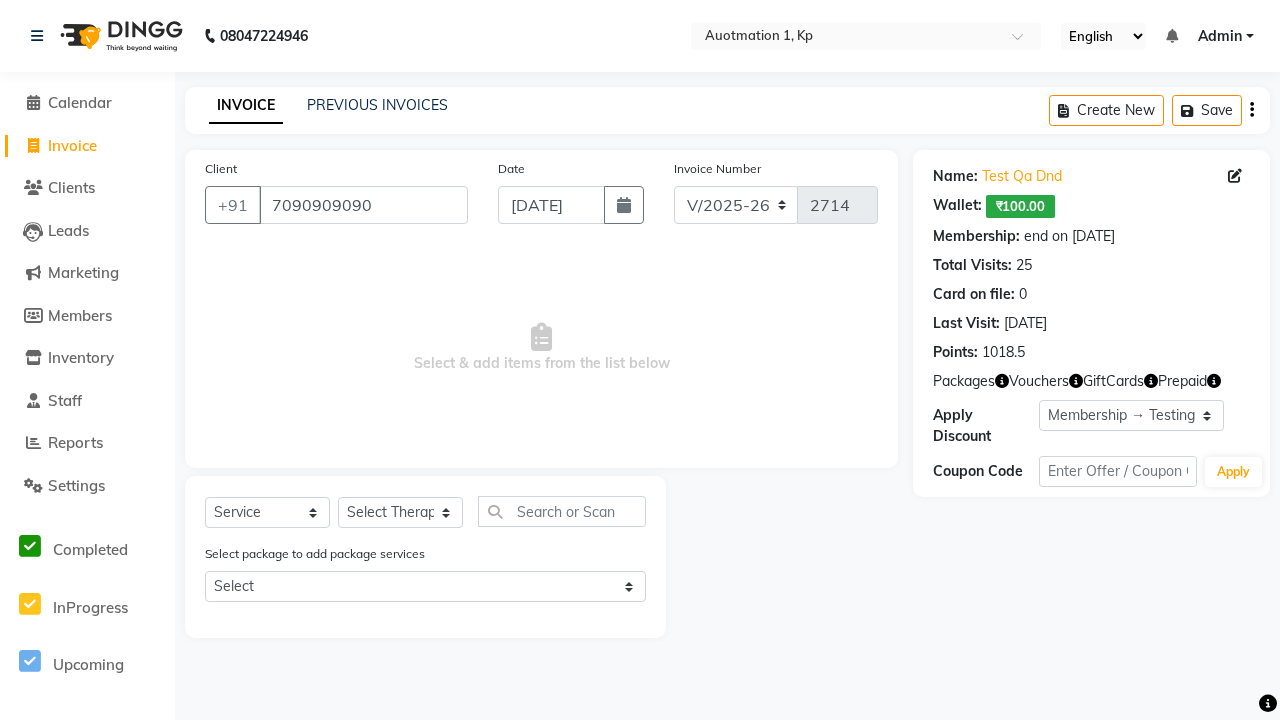 select on "P" 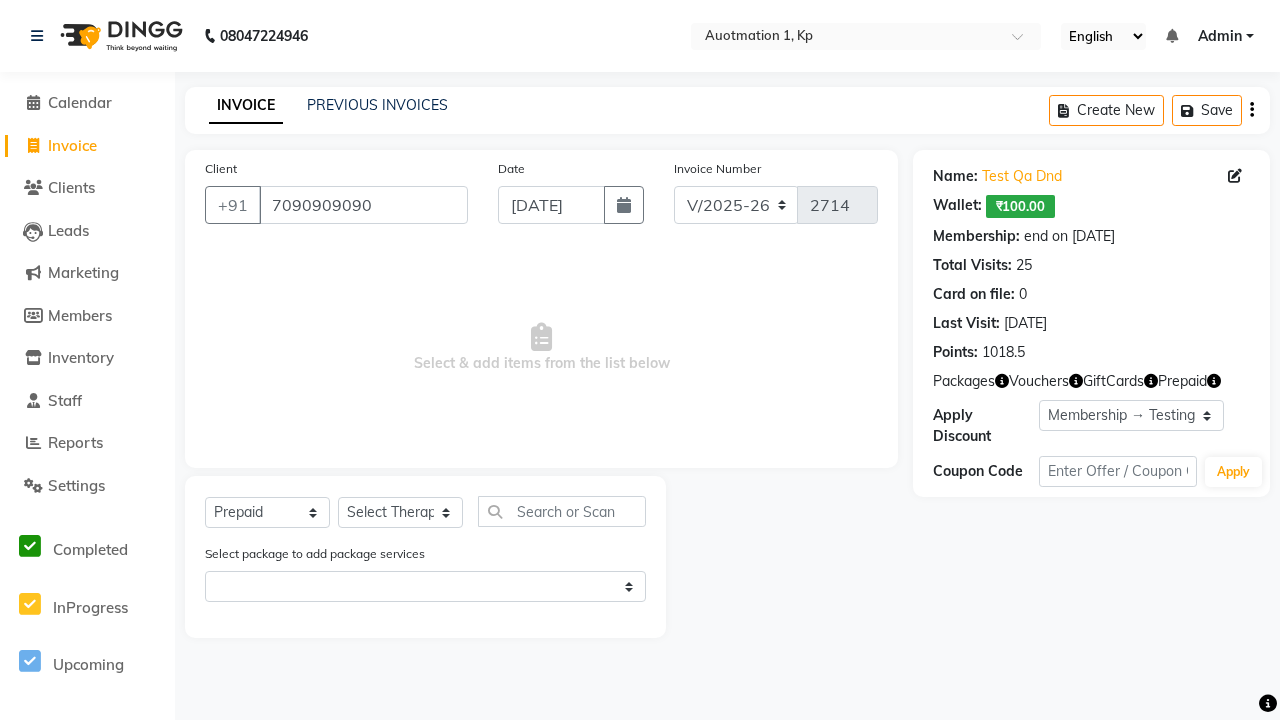 select on "5439" 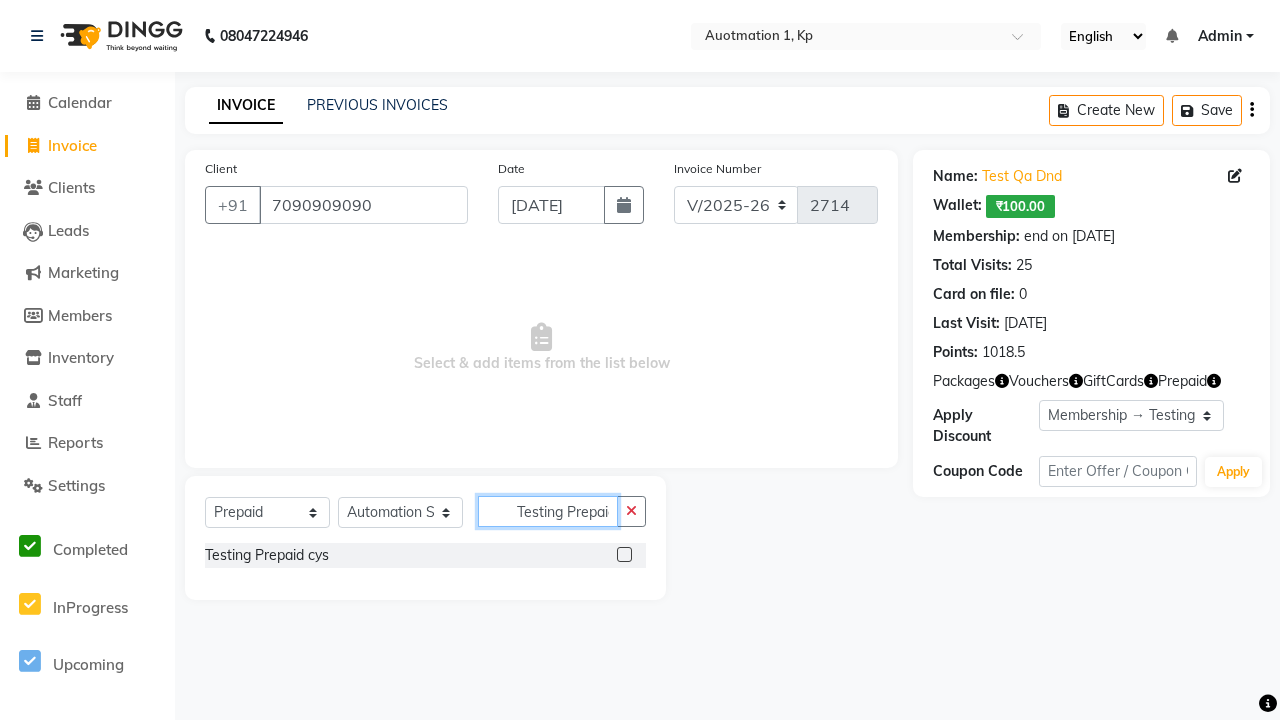 scroll, scrollTop: 0, scrollLeft: 4, axis: horizontal 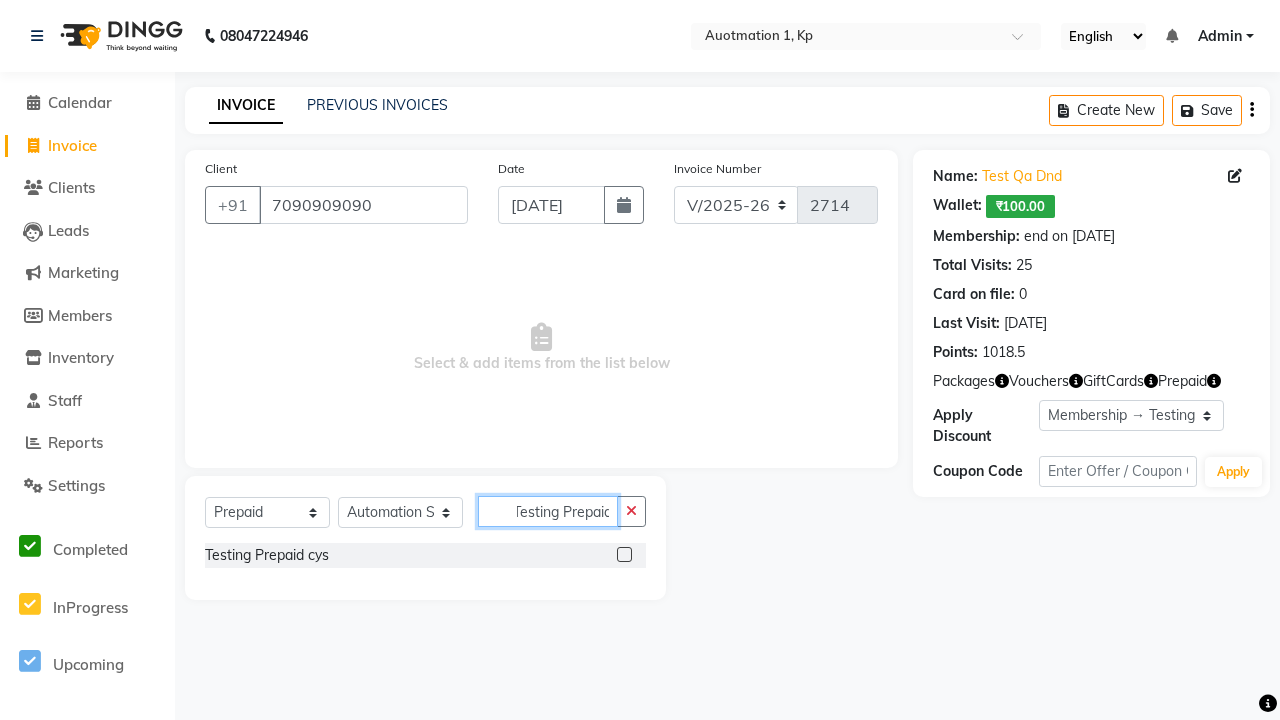 type on "Testing Prepaid cys" 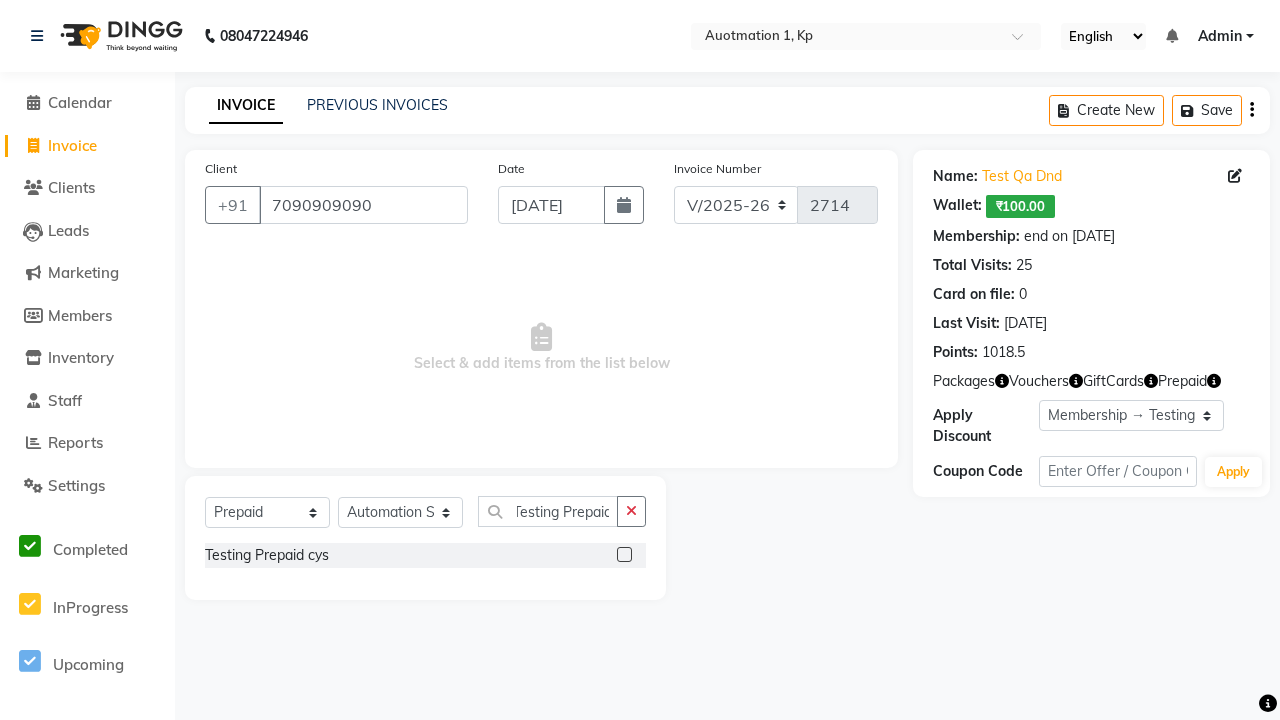 click 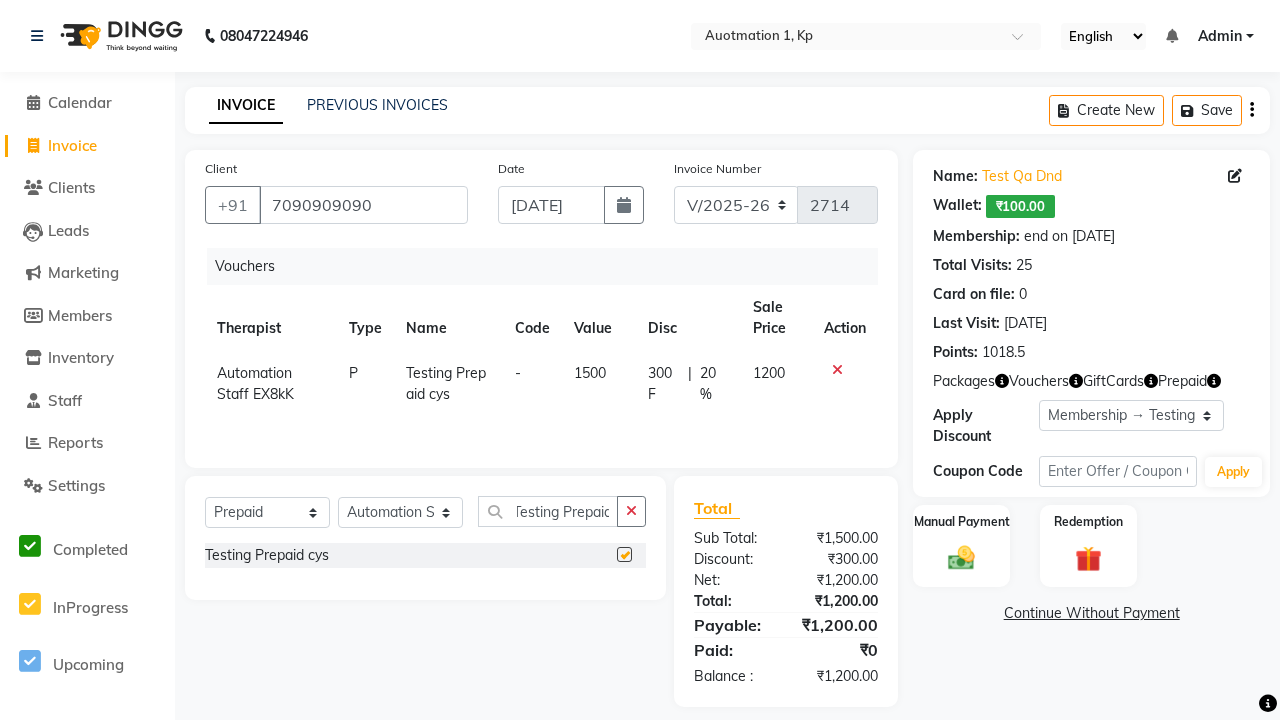 scroll, scrollTop: 0, scrollLeft: 0, axis: both 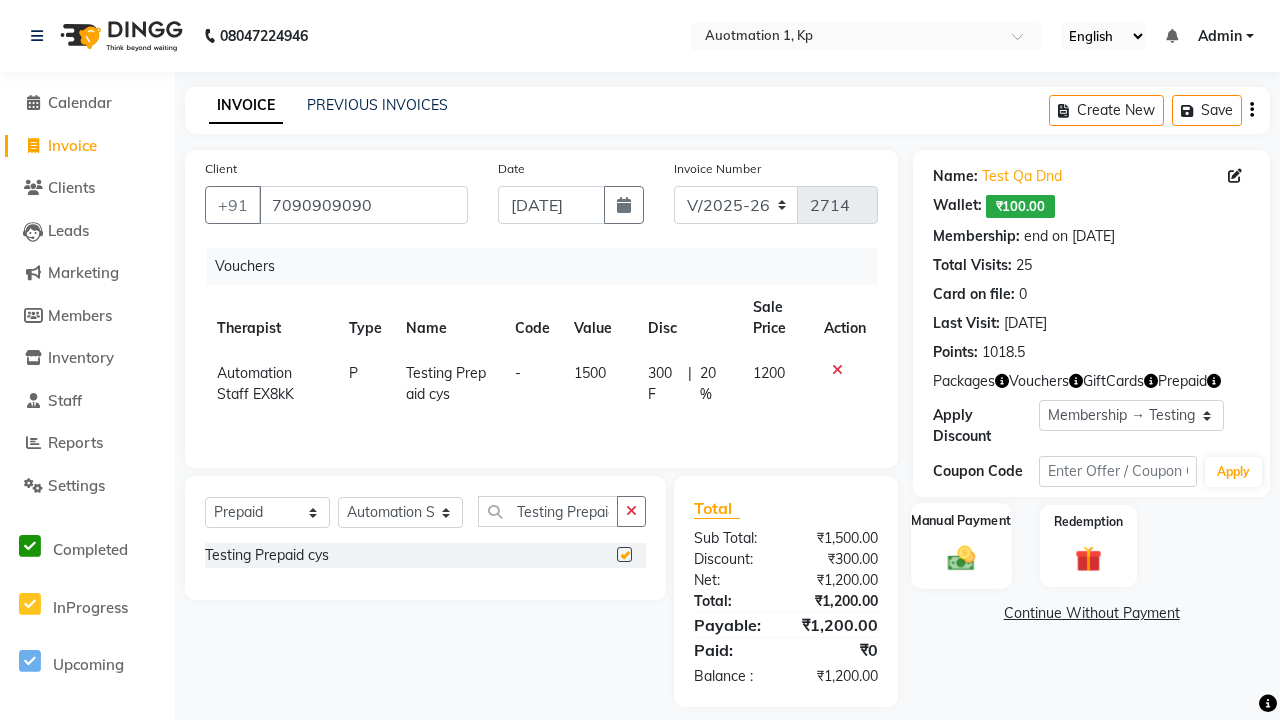 click 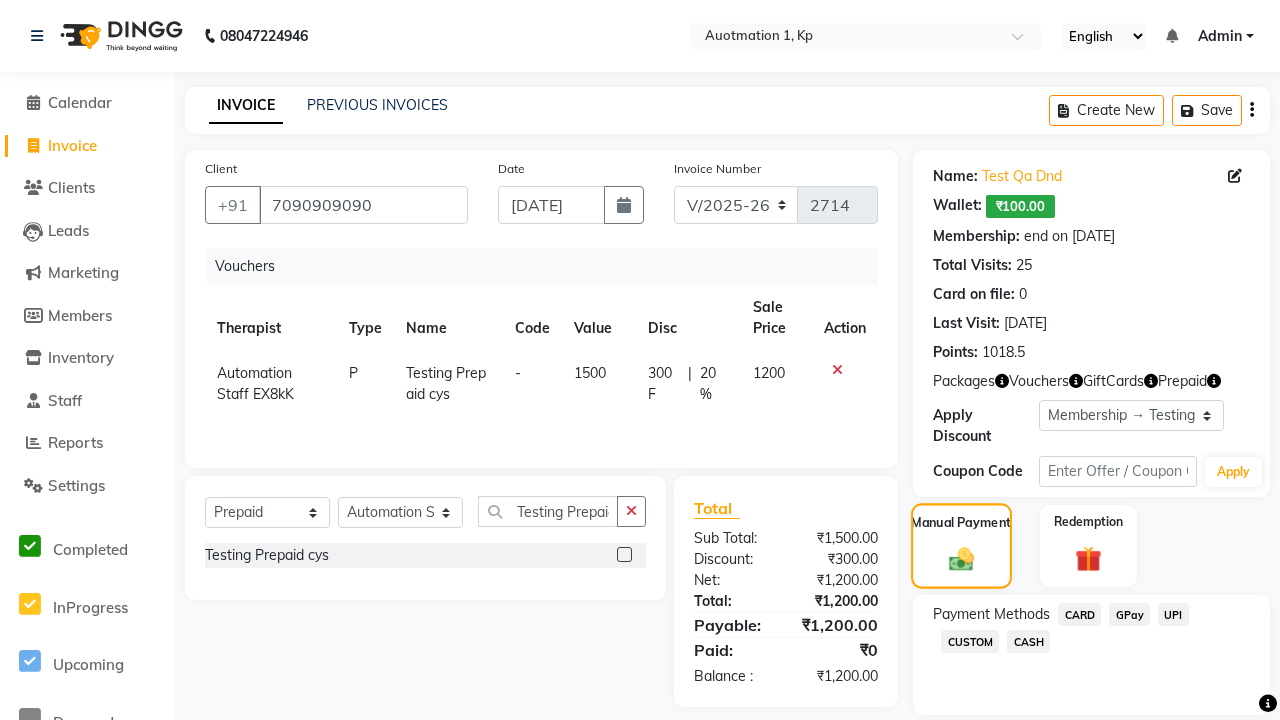 checkbox on "false" 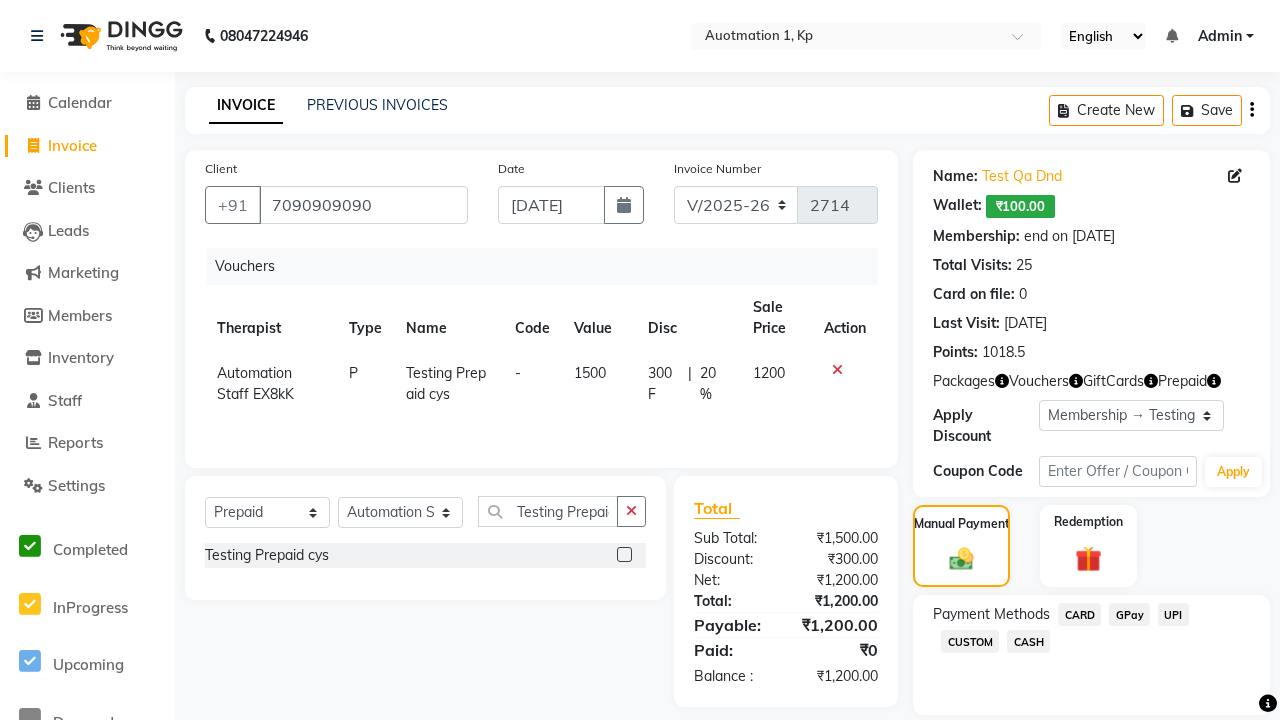 click on "CARD" 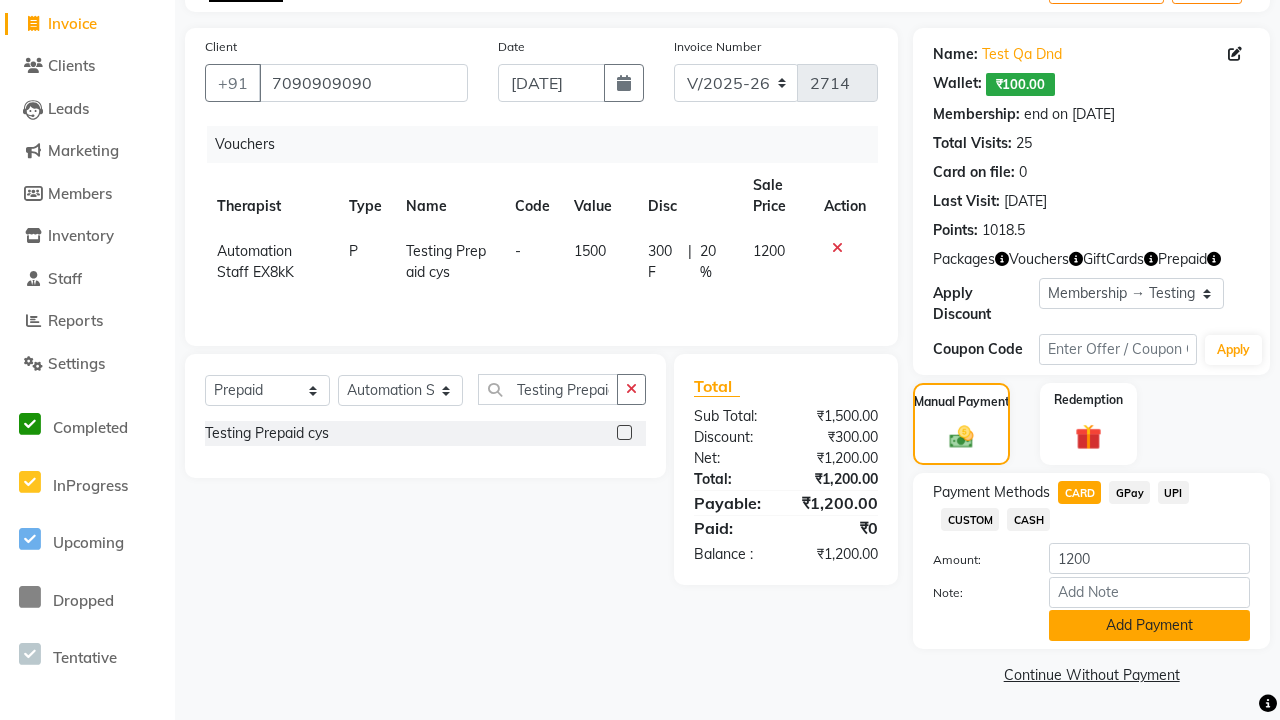 click on "Add Payment" 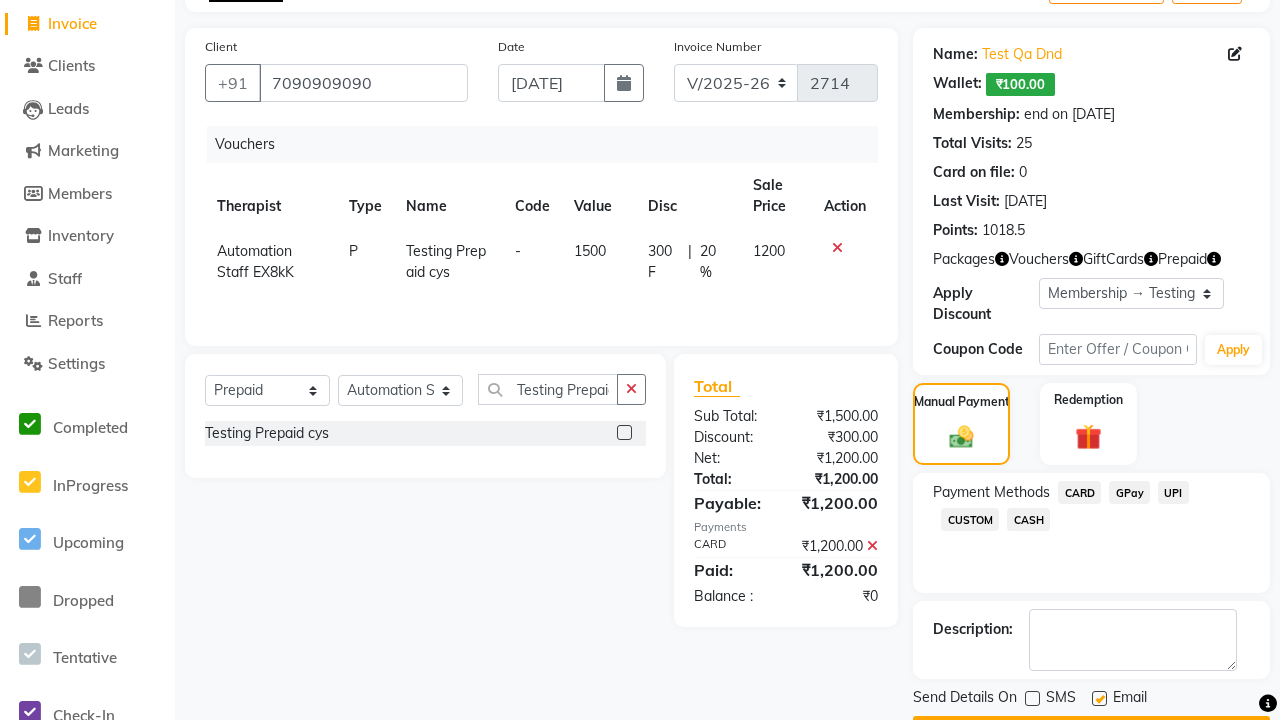 click 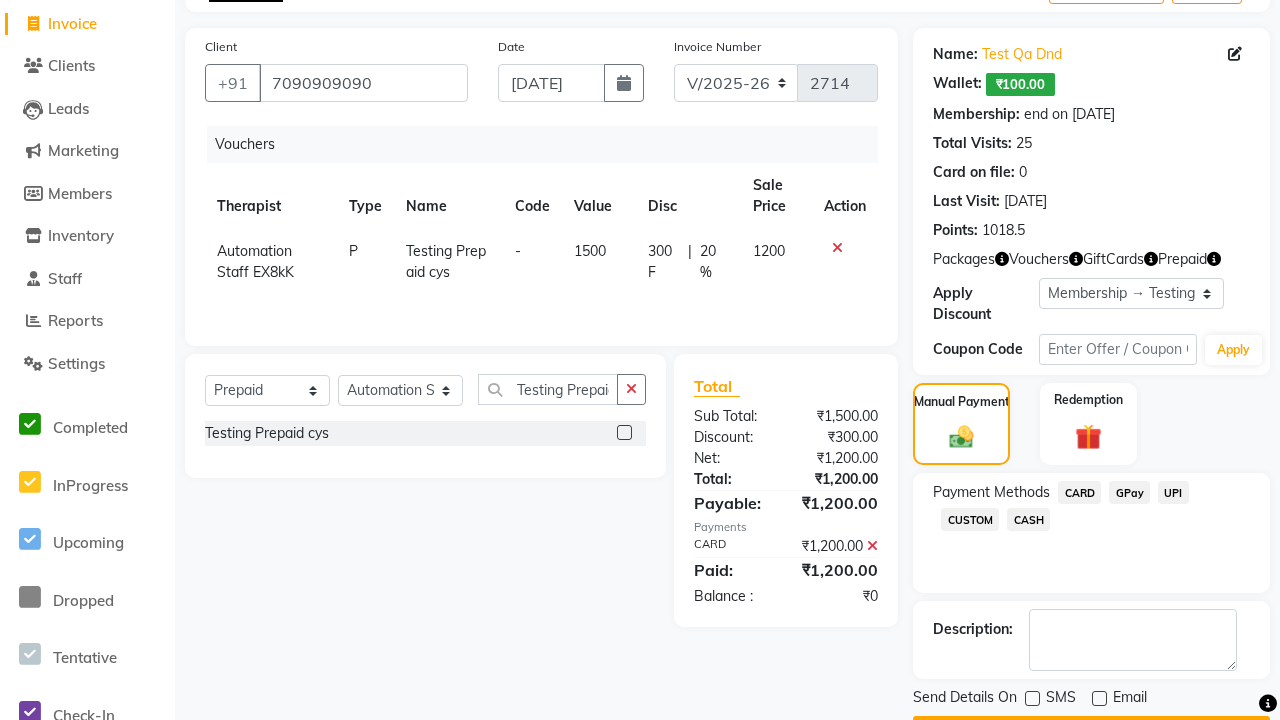 click on "Checkout" 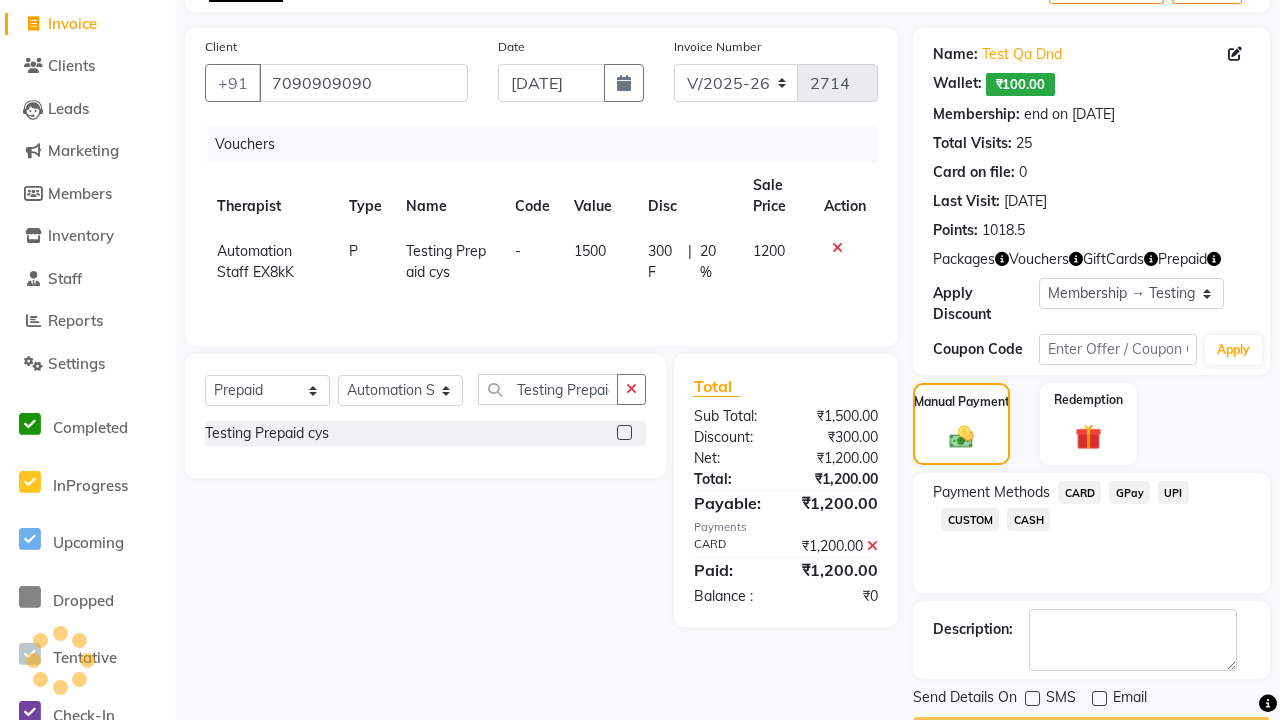 scroll, scrollTop: 149, scrollLeft: 0, axis: vertical 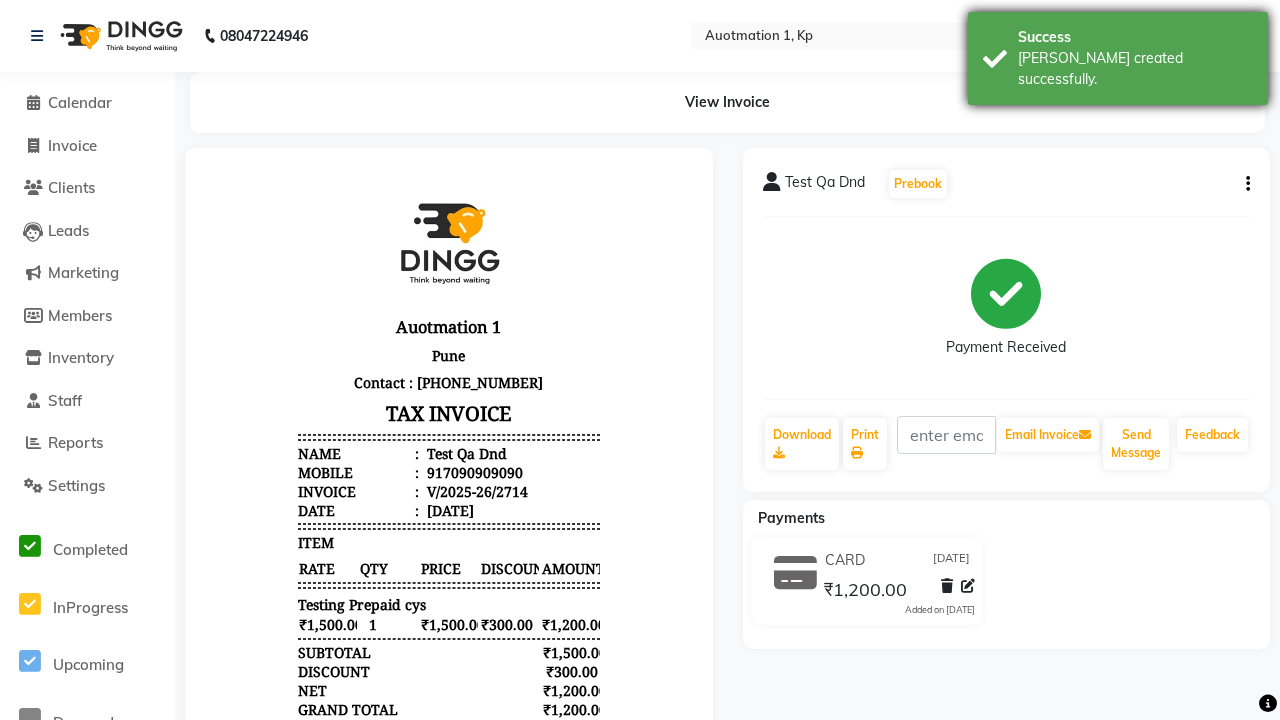 click on "[PERSON_NAME] created successfully." at bounding box center (1135, 69) 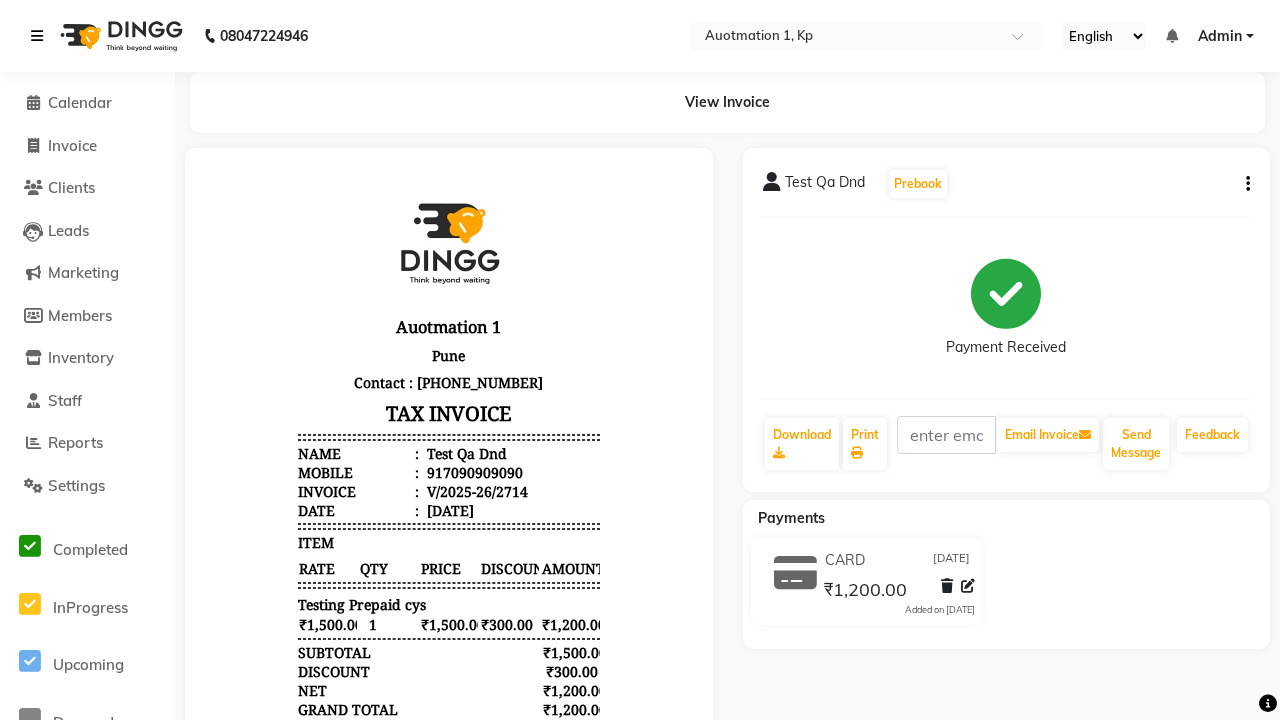 click at bounding box center (37, 36) 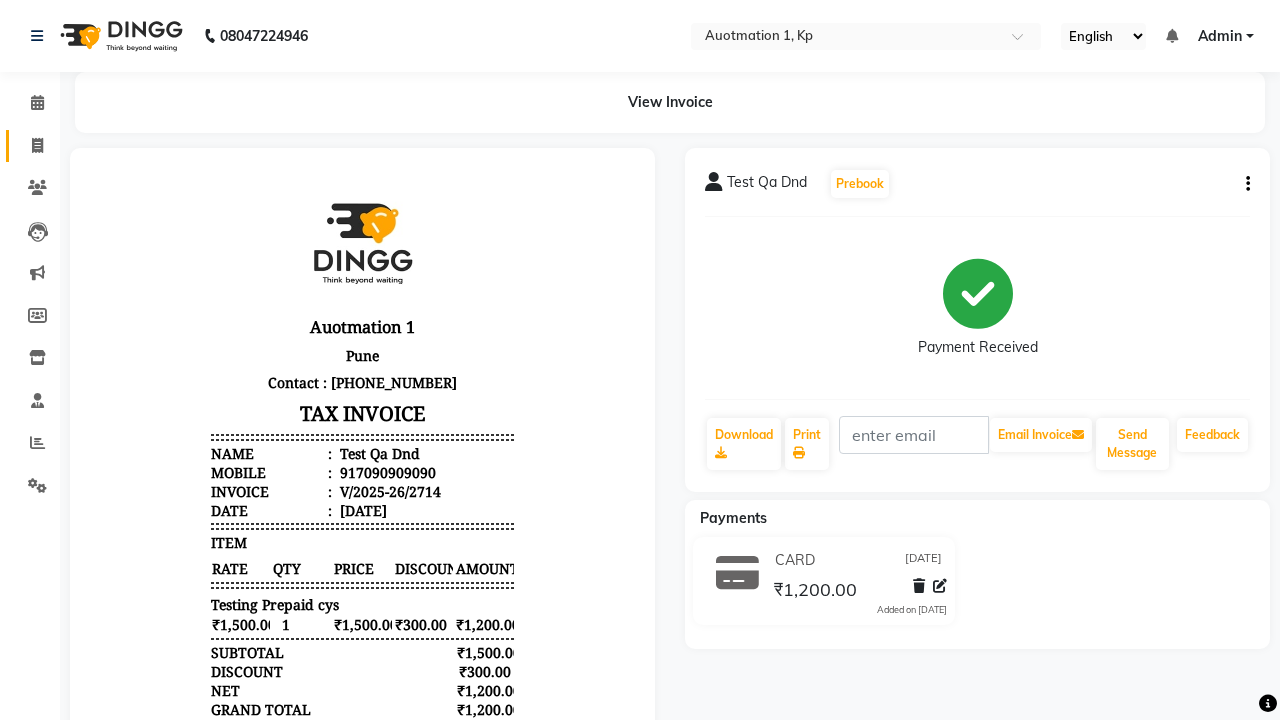 click 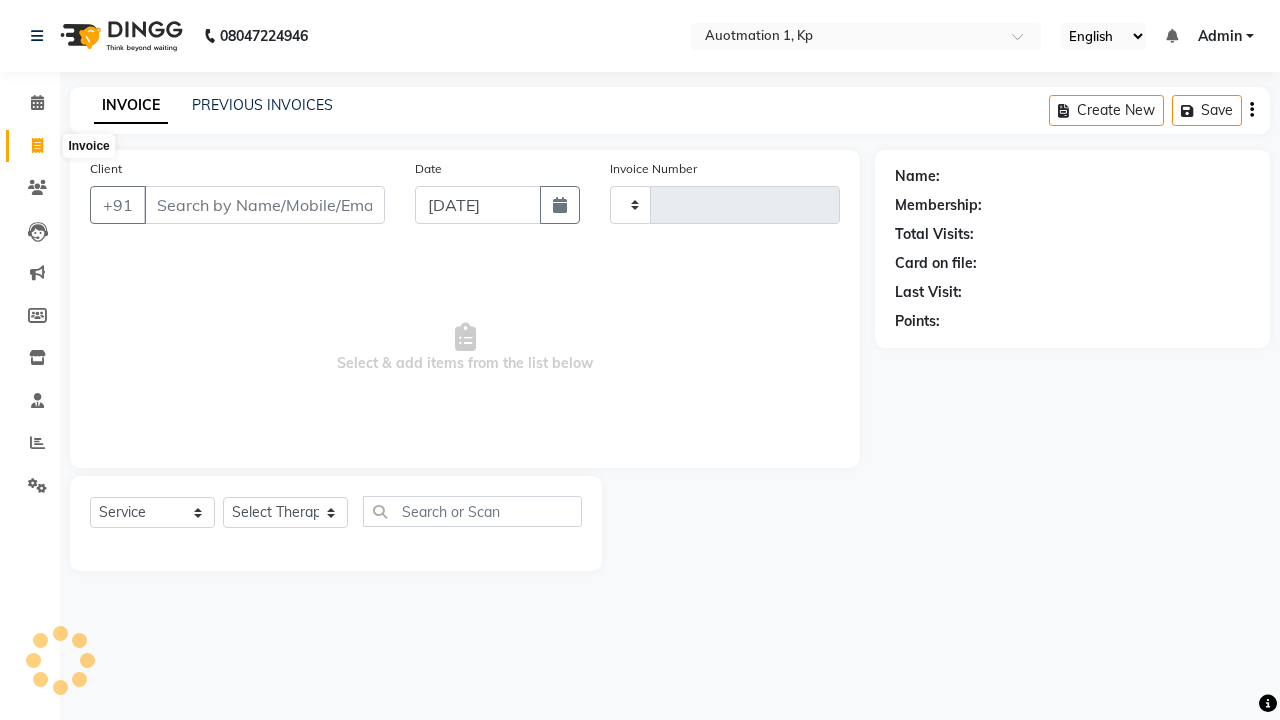 type on "2715" 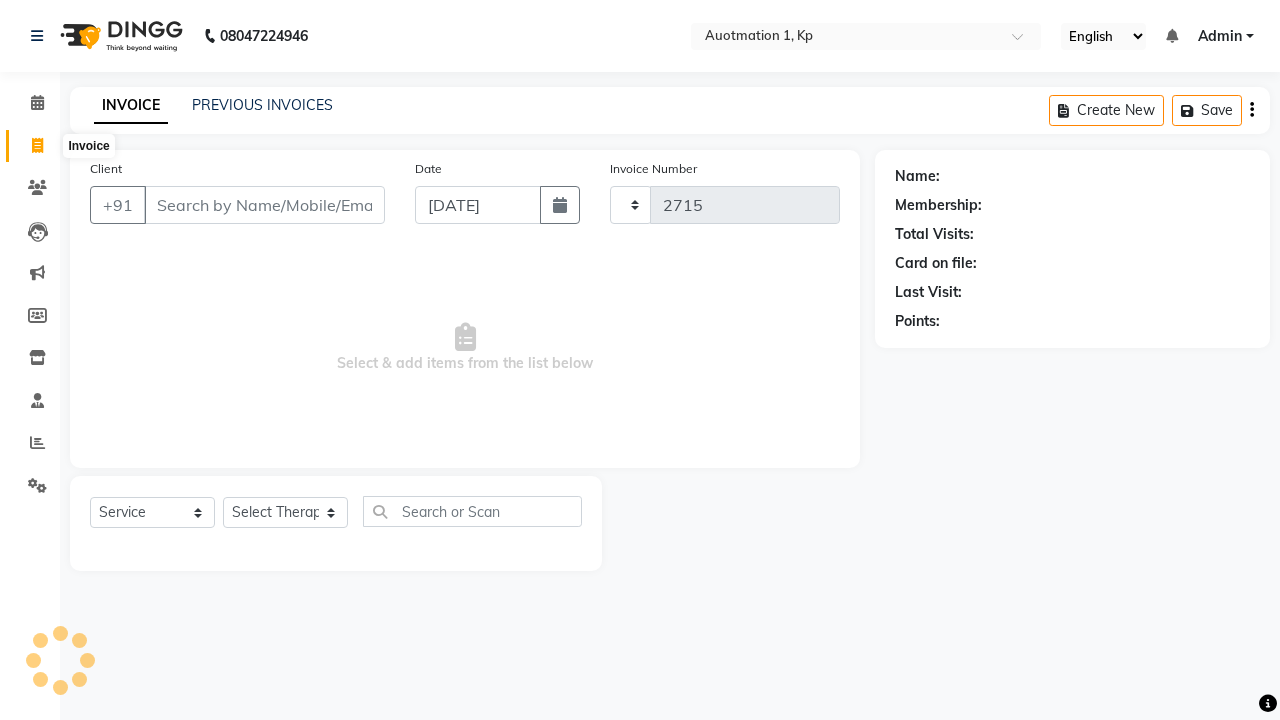 select on "150" 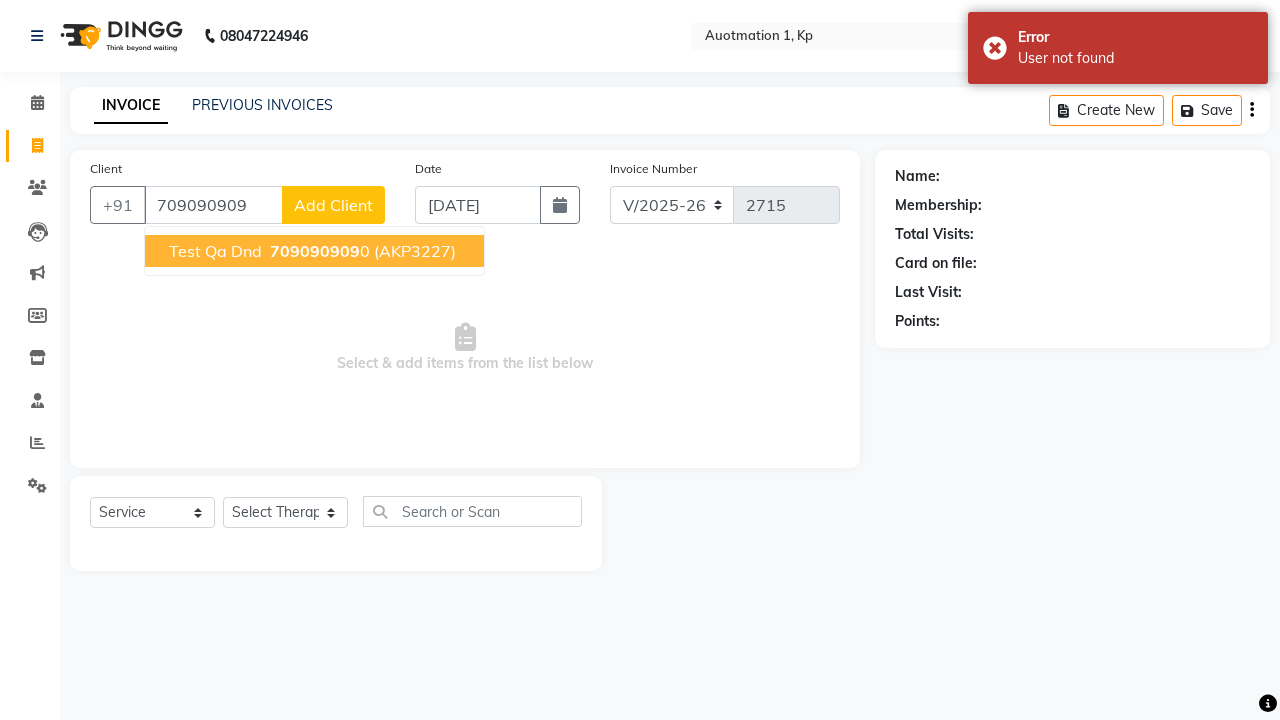 click on "709090909" at bounding box center (315, 251) 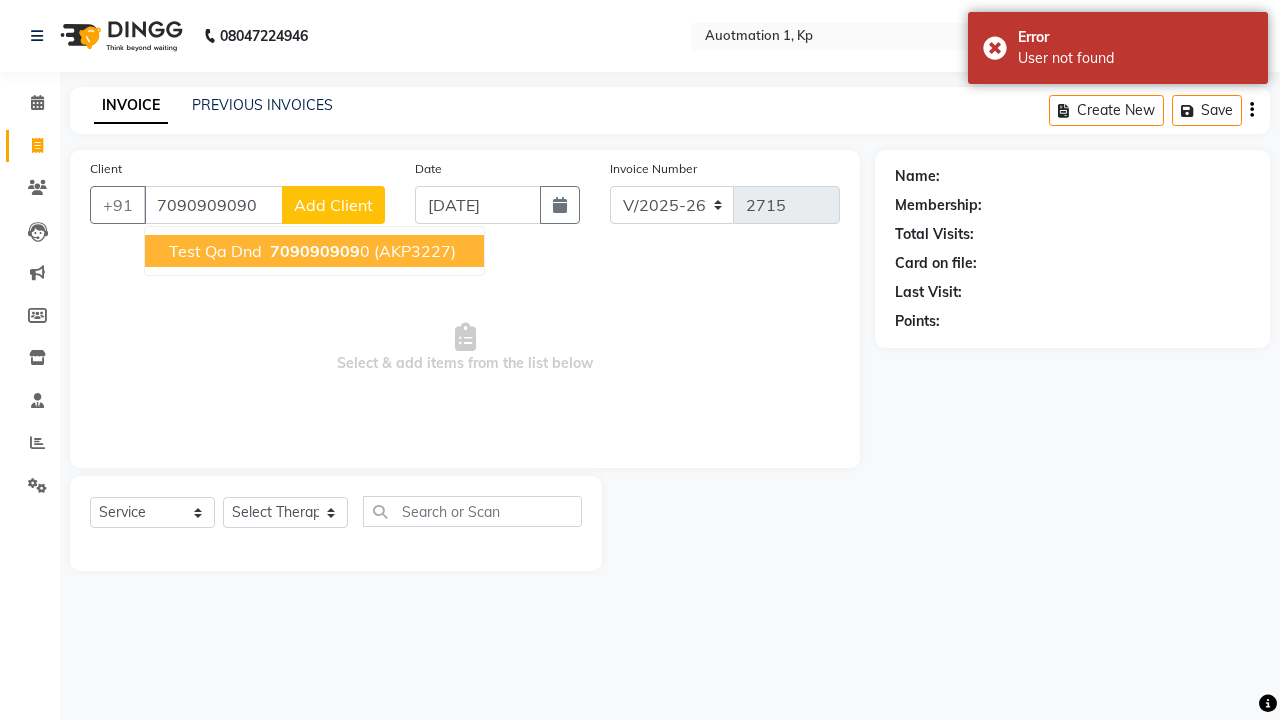 type on "7090909090" 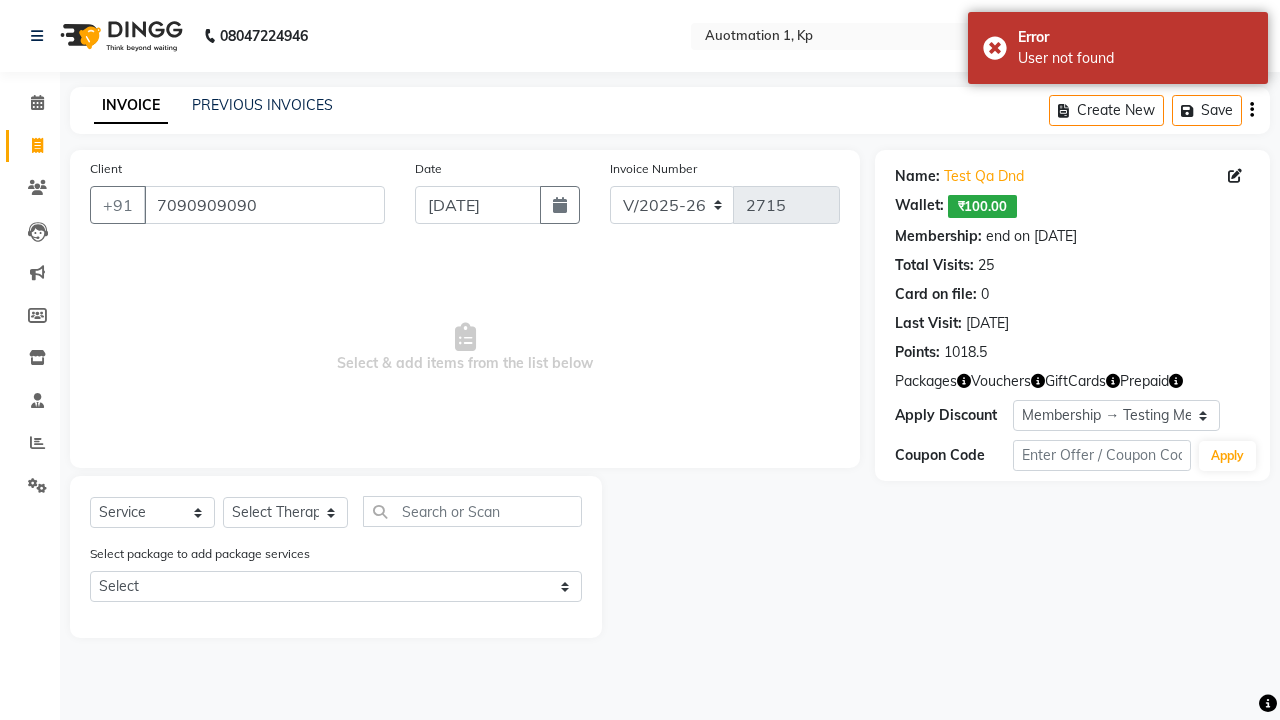 select on "0:" 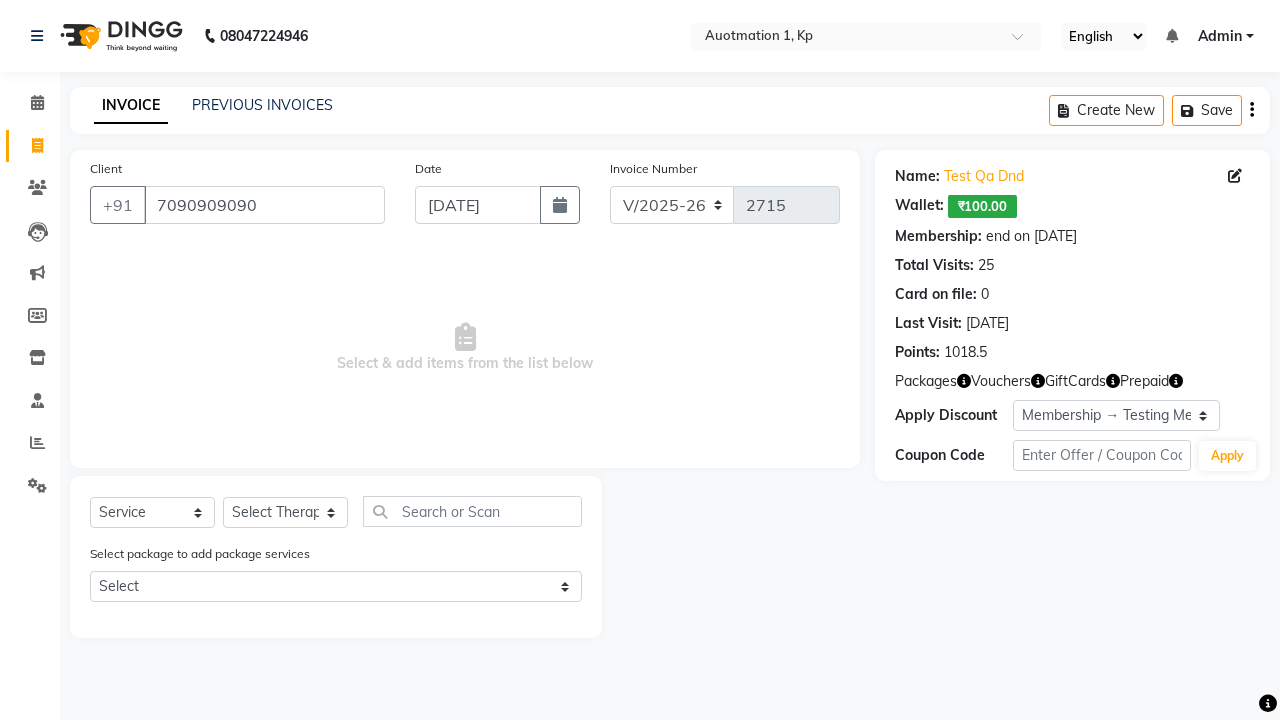 select on "5439" 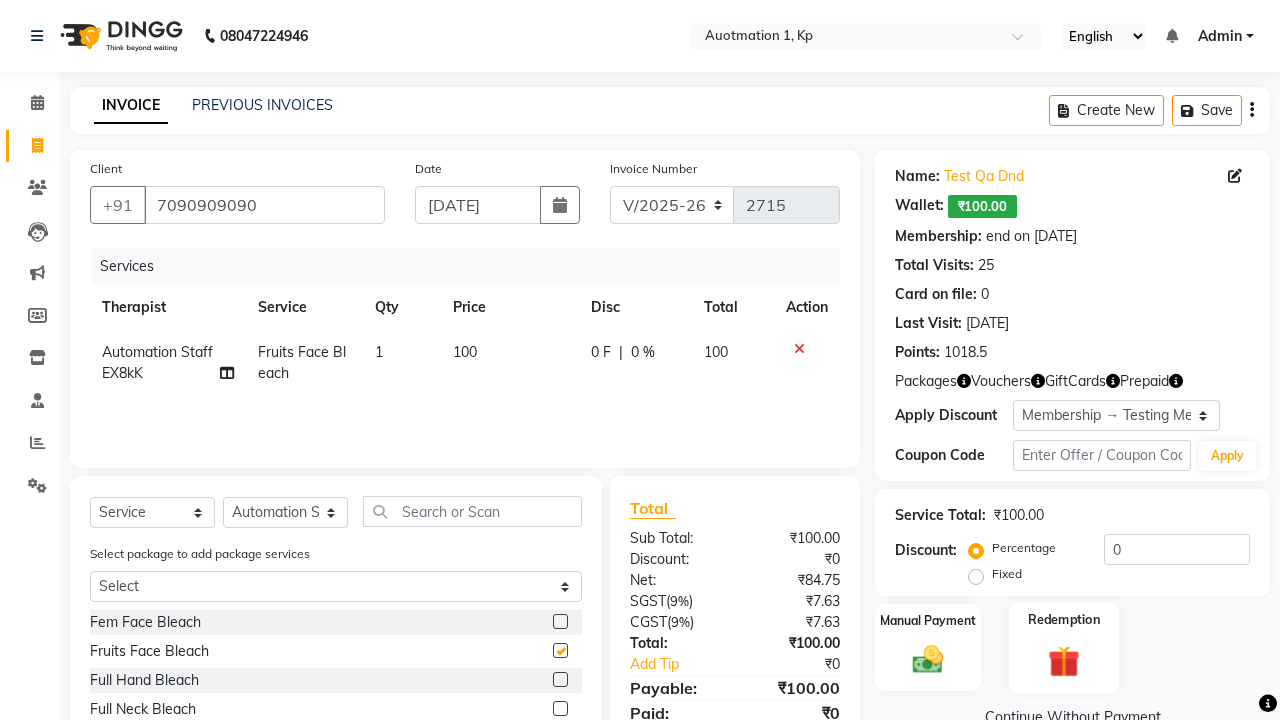 click 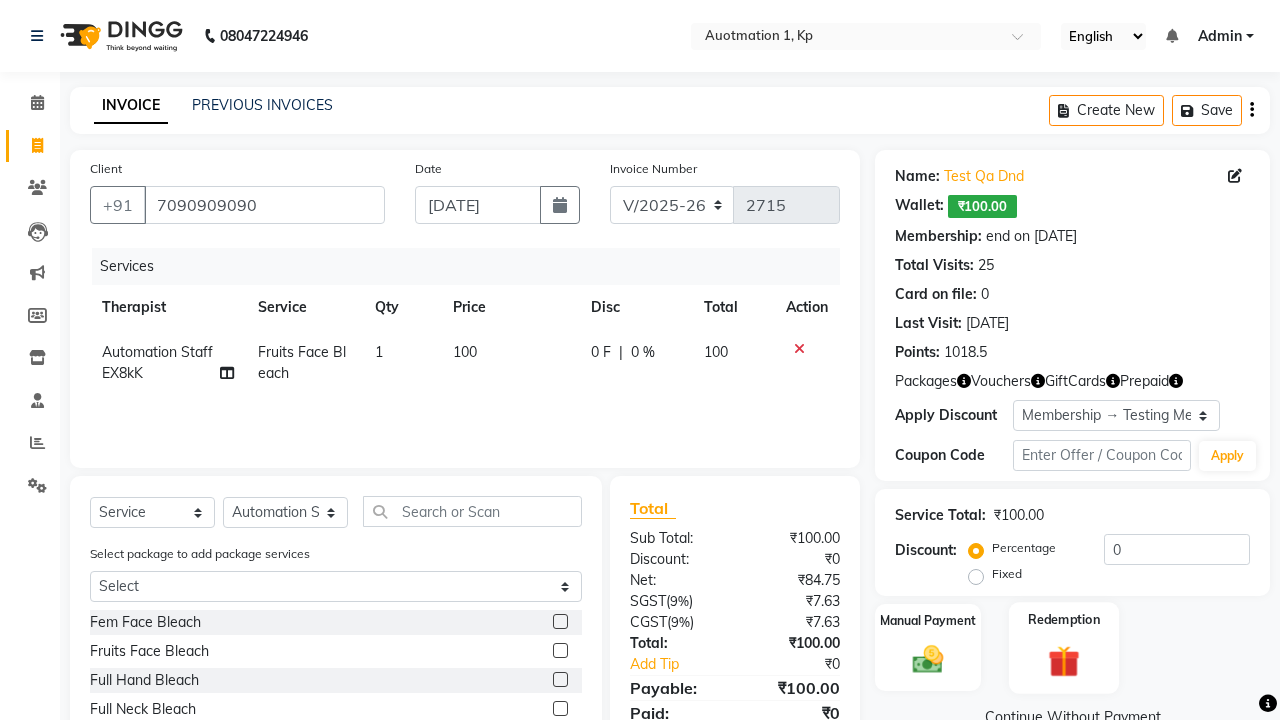 checkbox on "false" 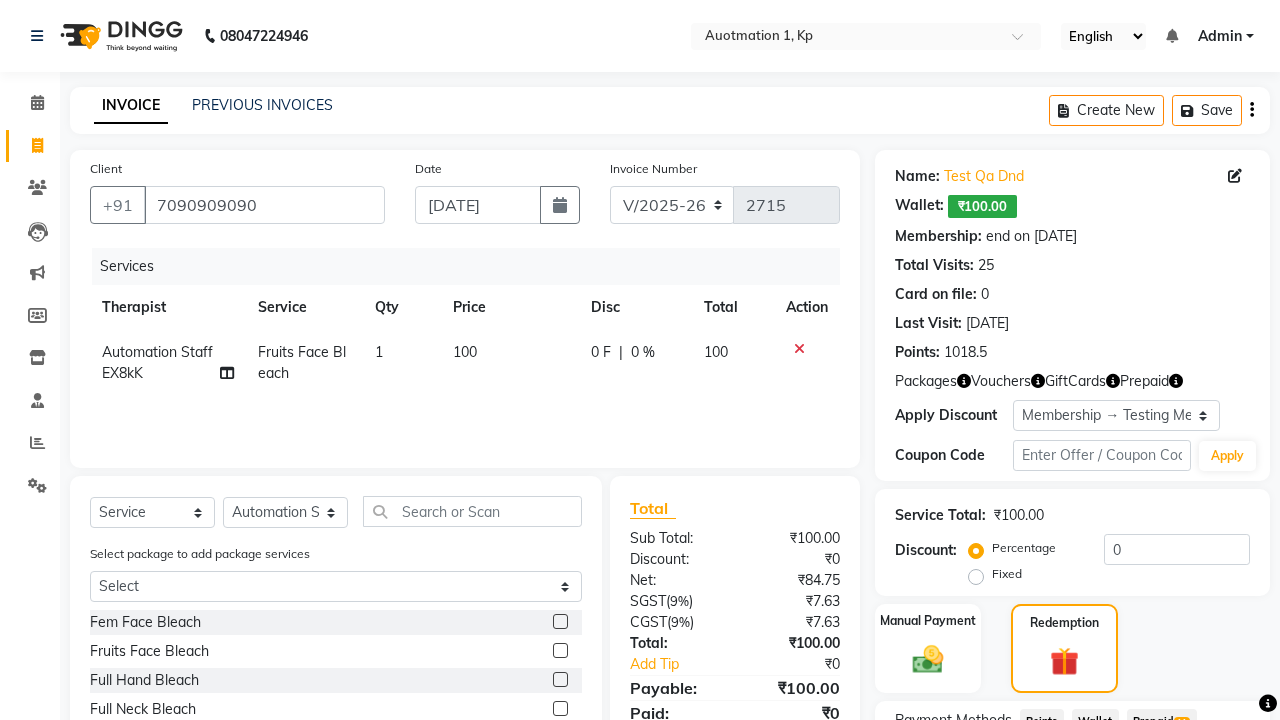 click on "Prepaid  11" 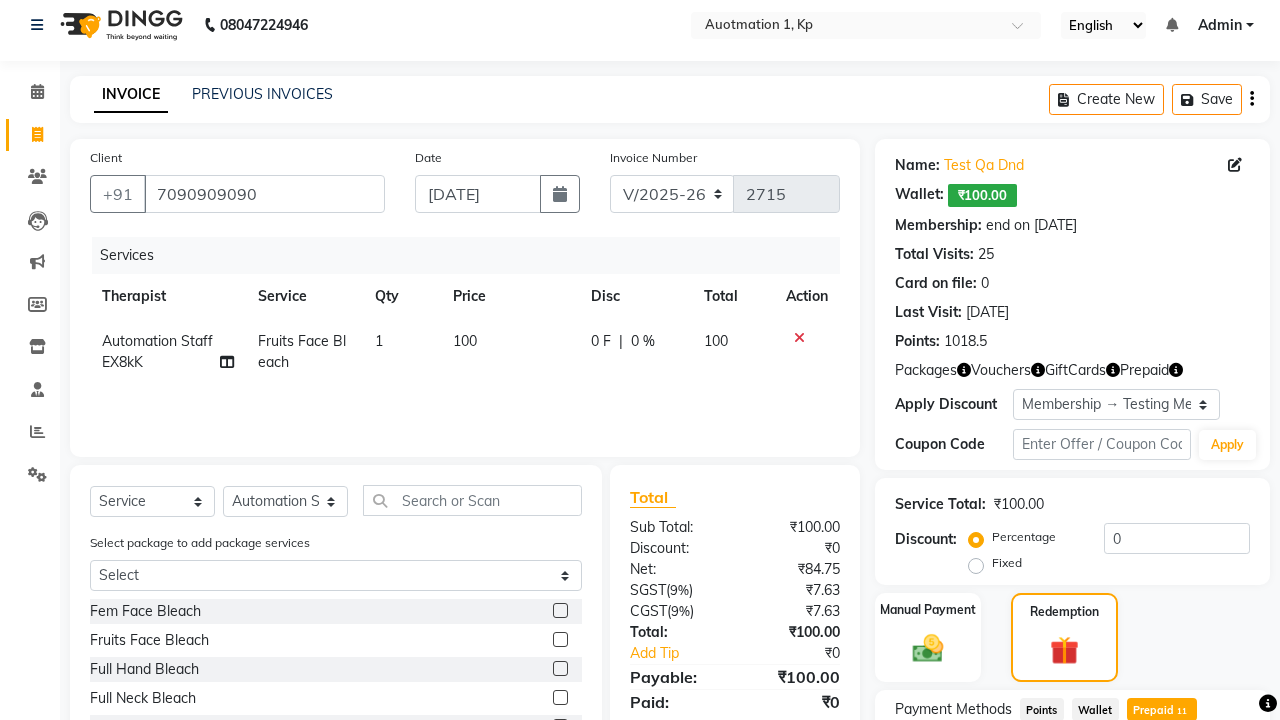 click on "Add" at bounding box center (1202, 817) 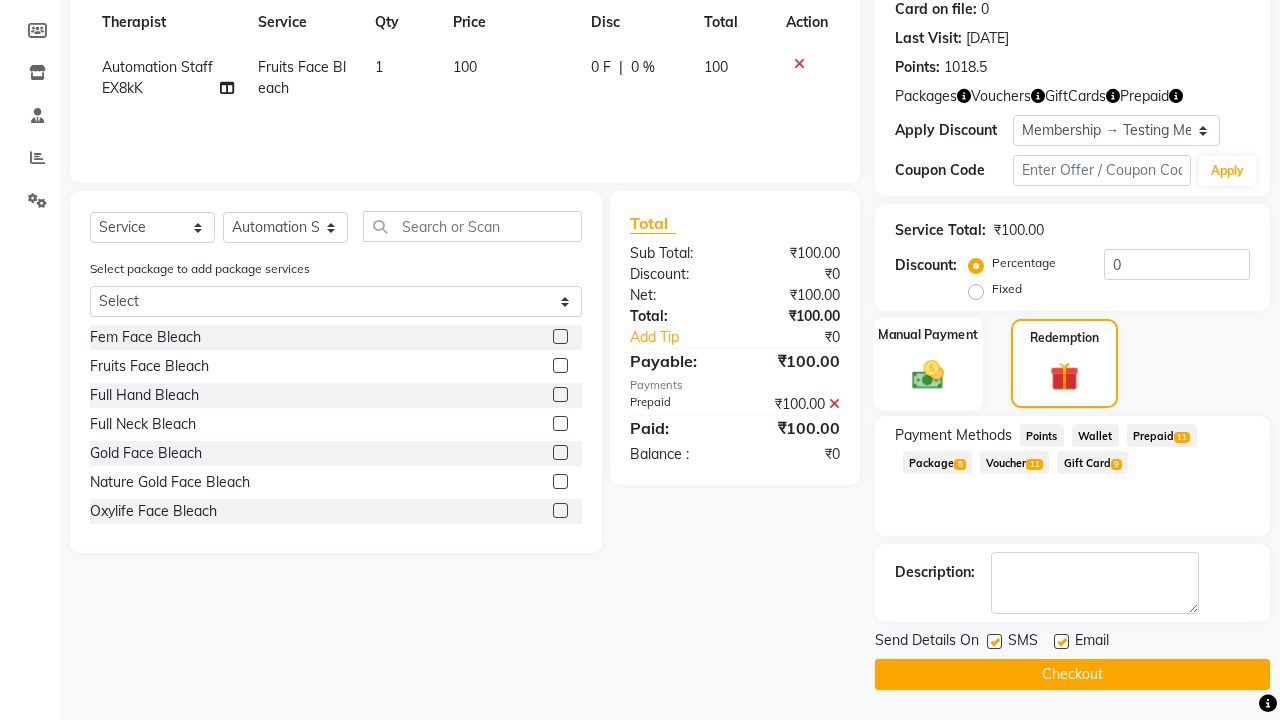 click 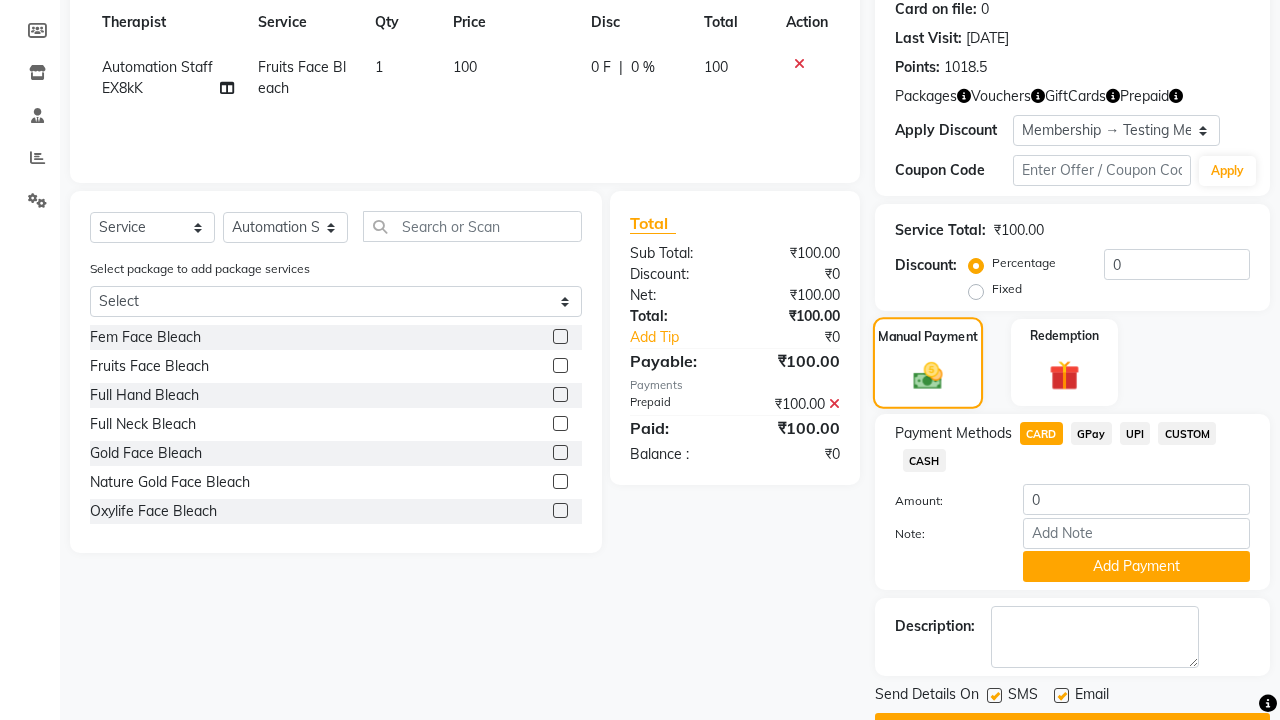scroll, scrollTop: 339, scrollLeft: 0, axis: vertical 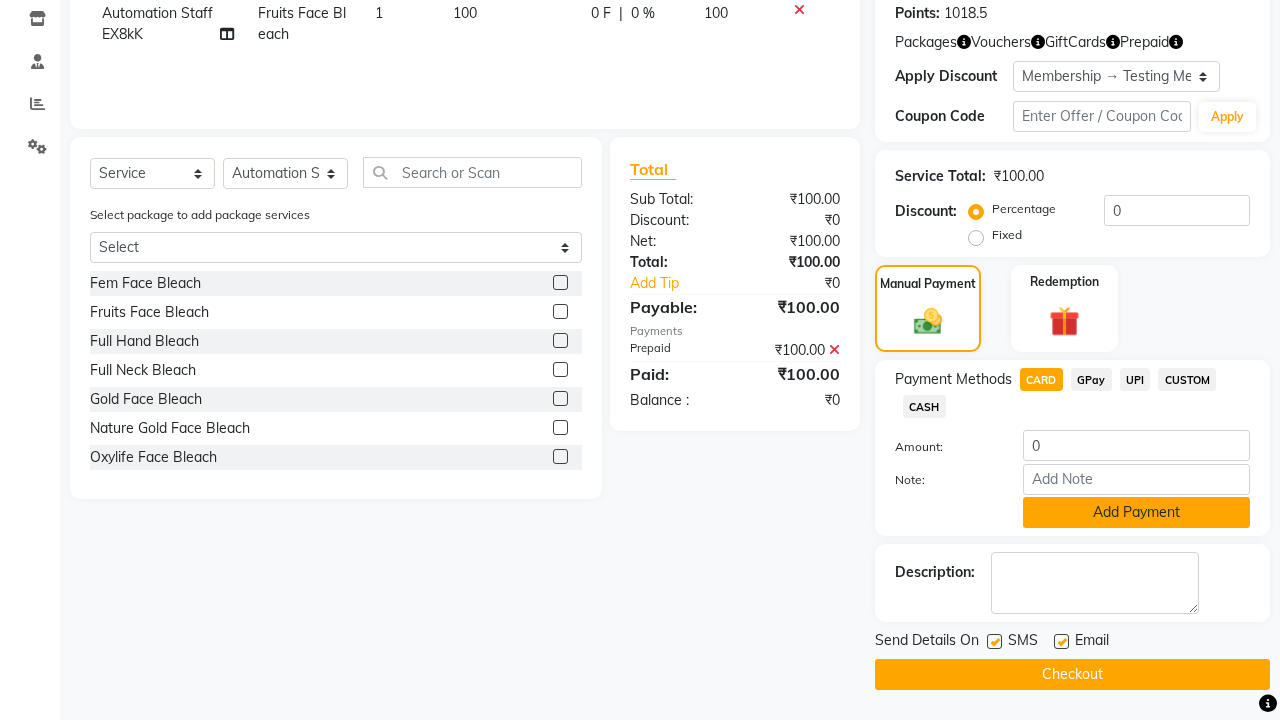 click on "Add Payment" 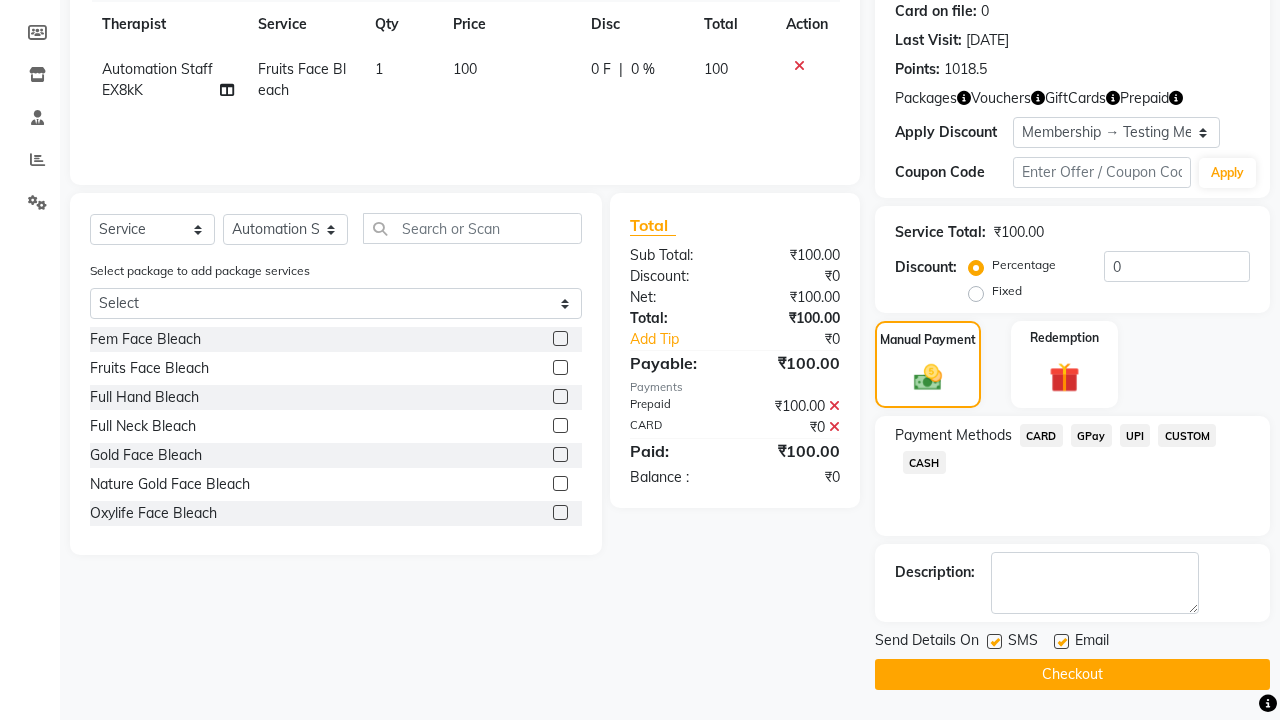 click 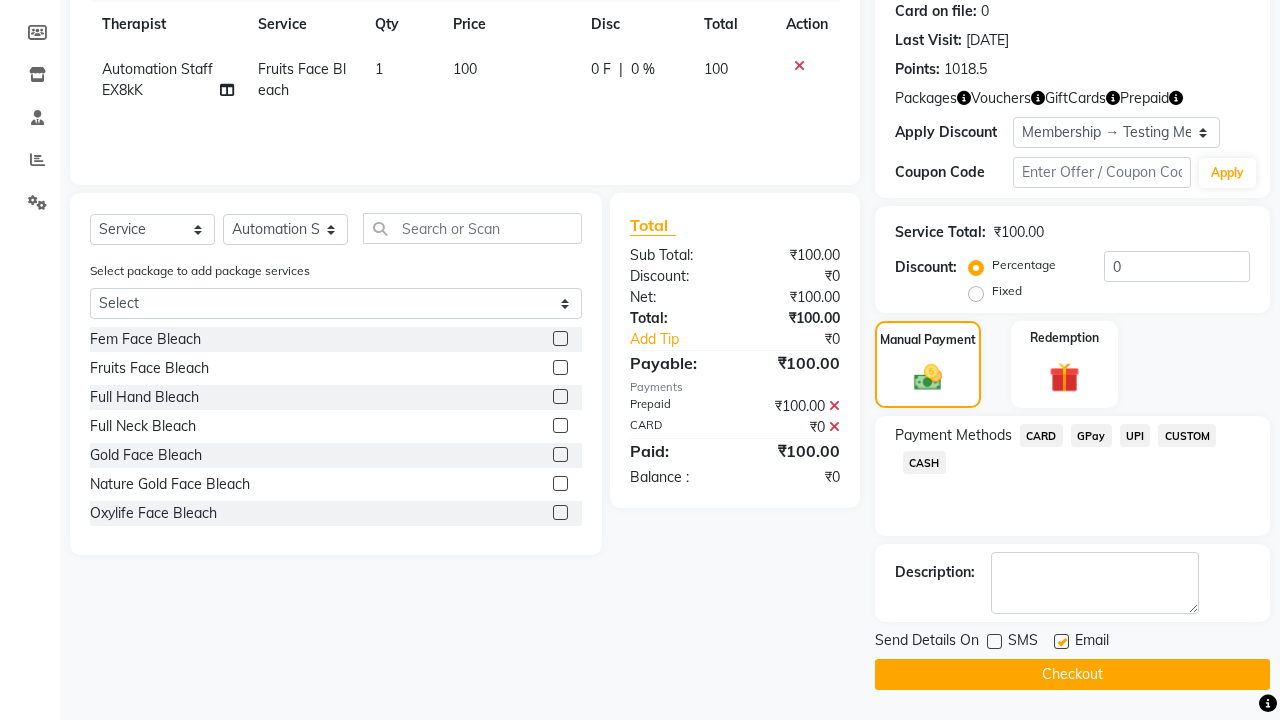 click 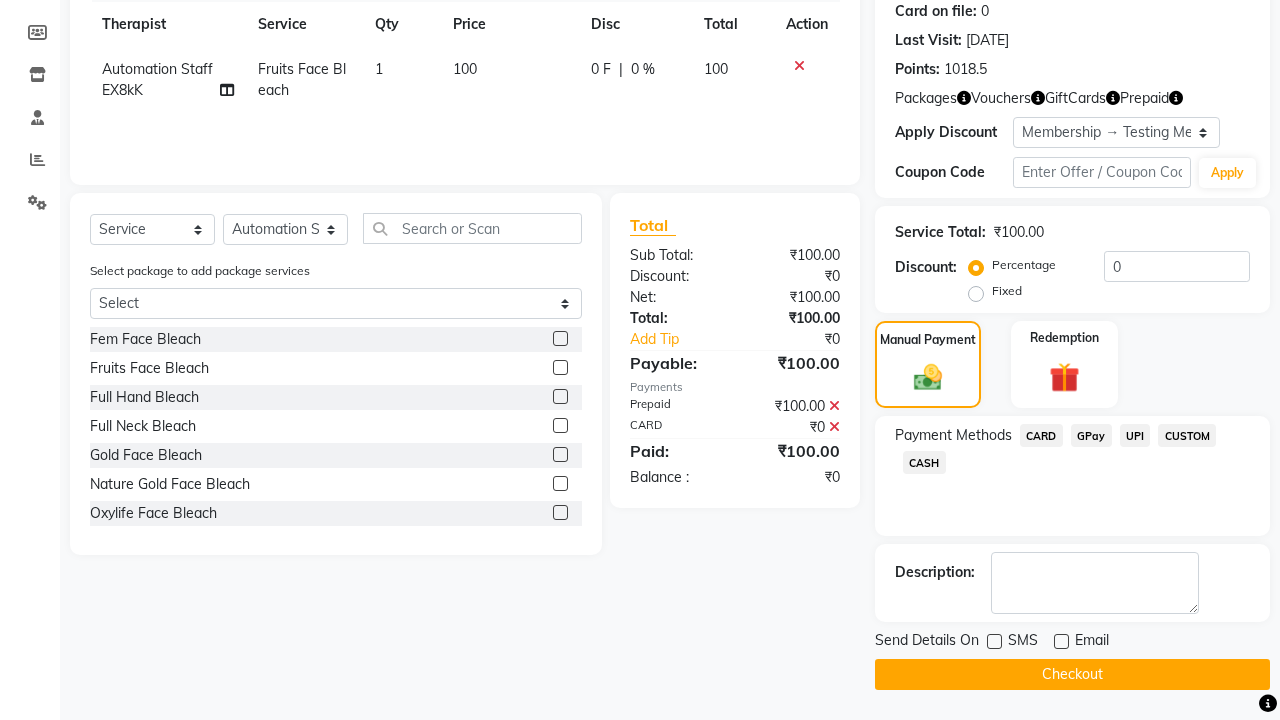 click on "Checkout" 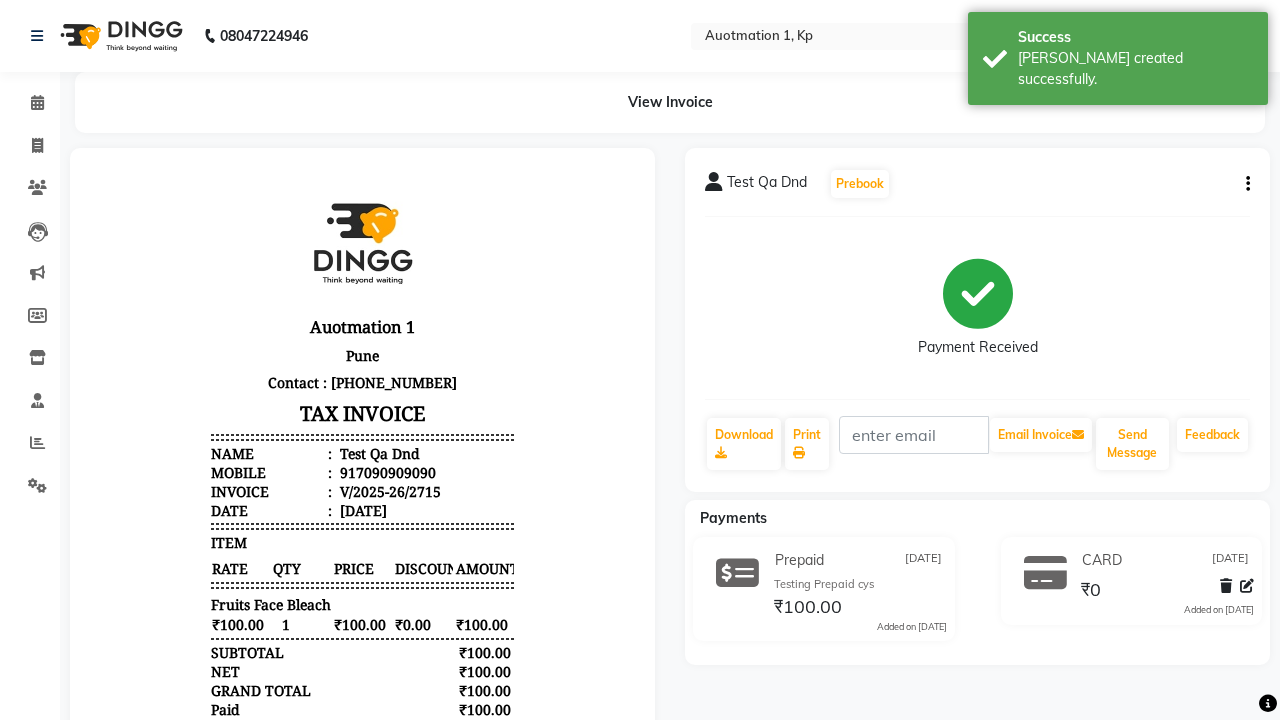 scroll, scrollTop: 0, scrollLeft: 0, axis: both 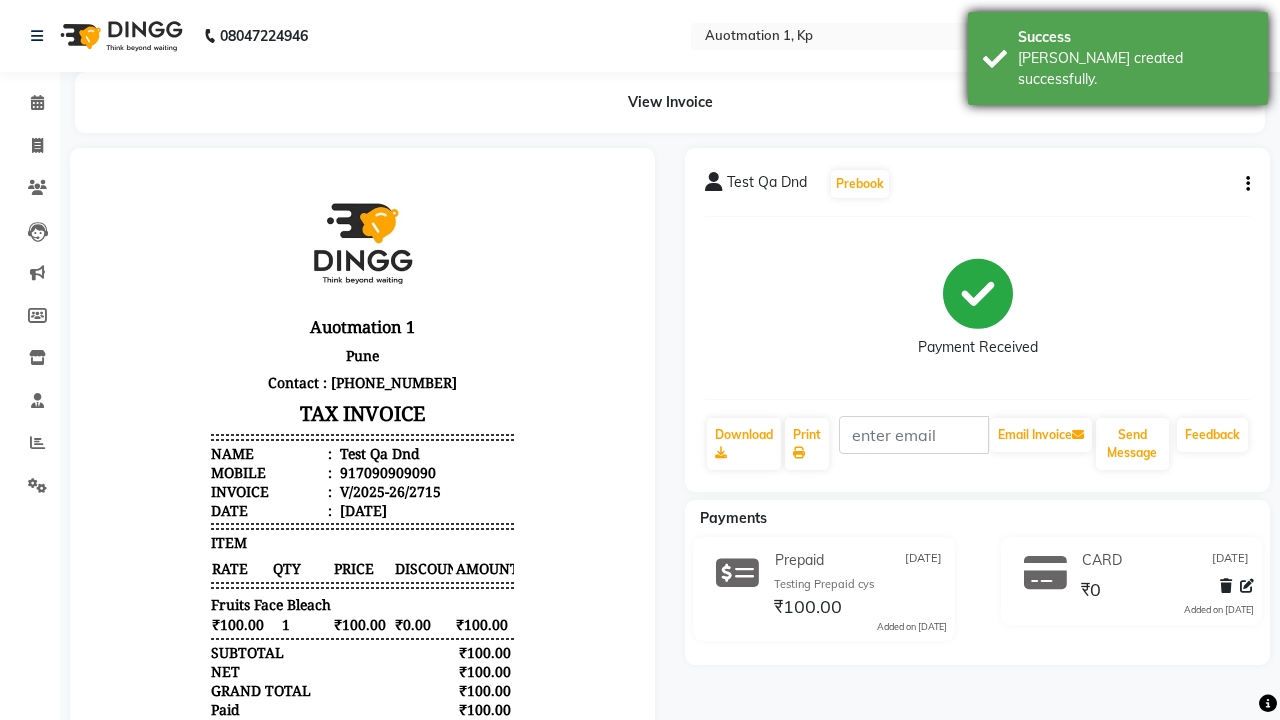 click on "[PERSON_NAME] created successfully." at bounding box center (1135, 69) 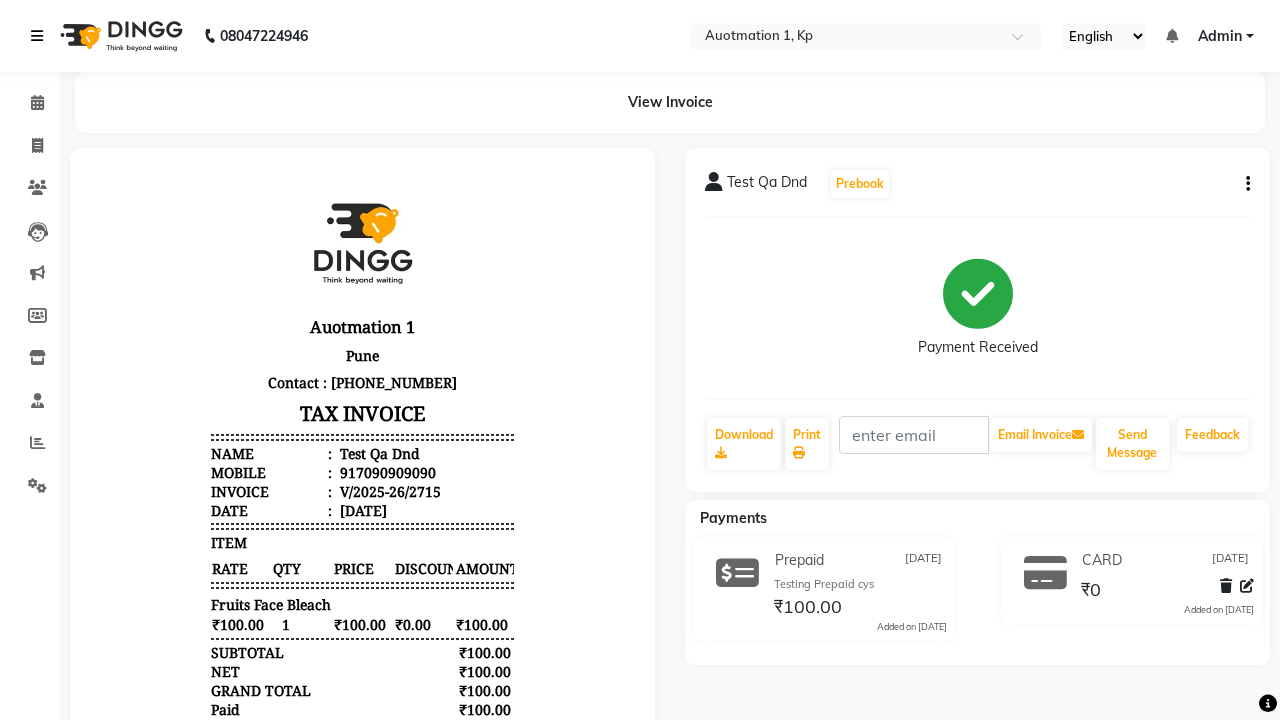 click at bounding box center [37, 36] 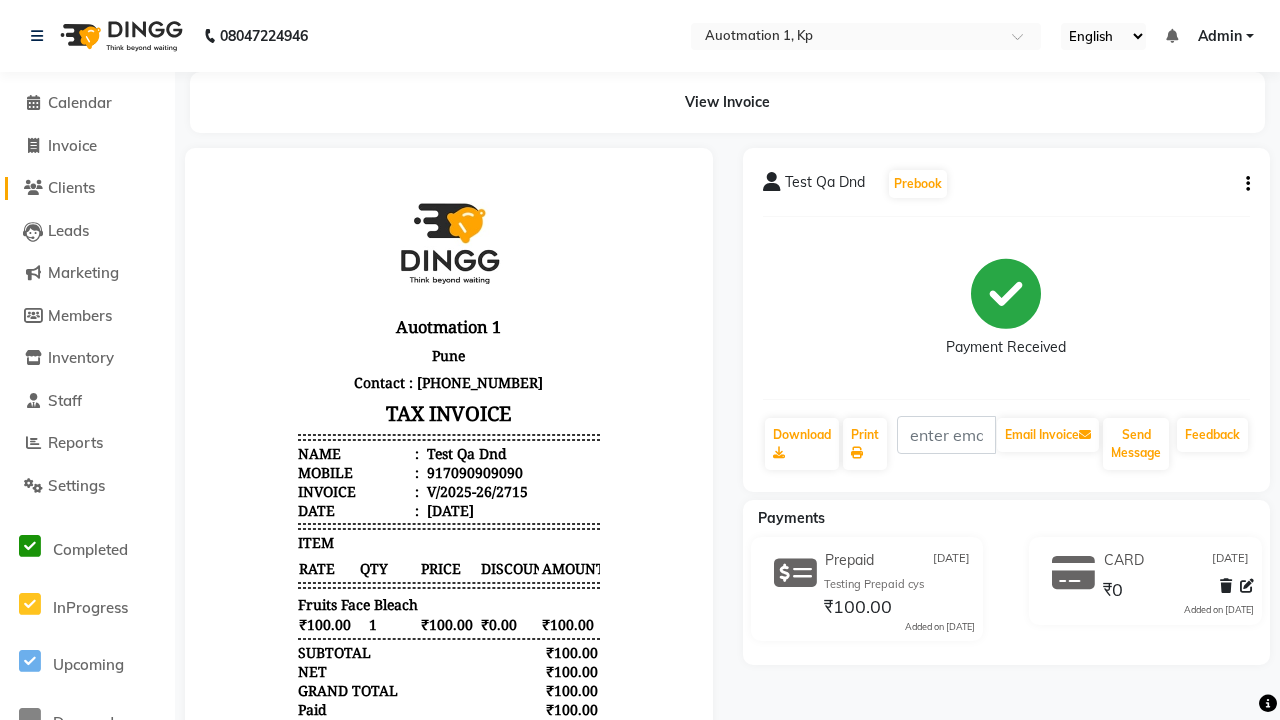 click on "Clients" 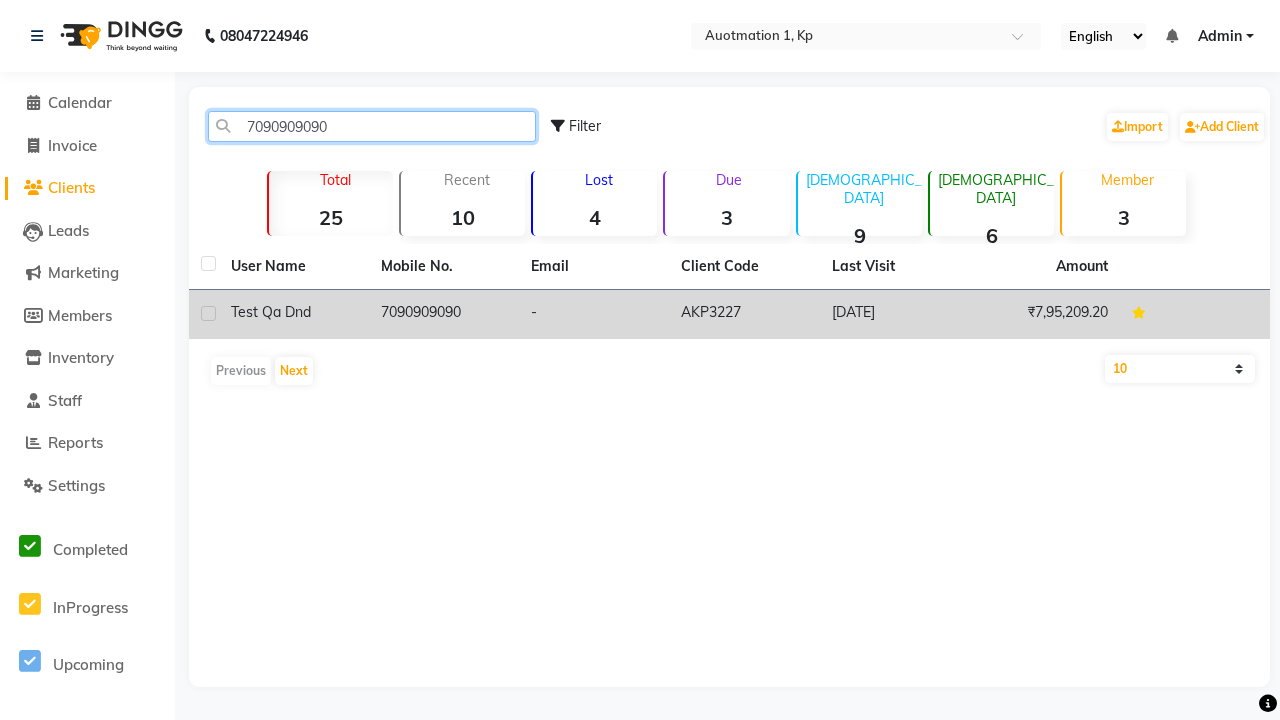 type on "7090909090" 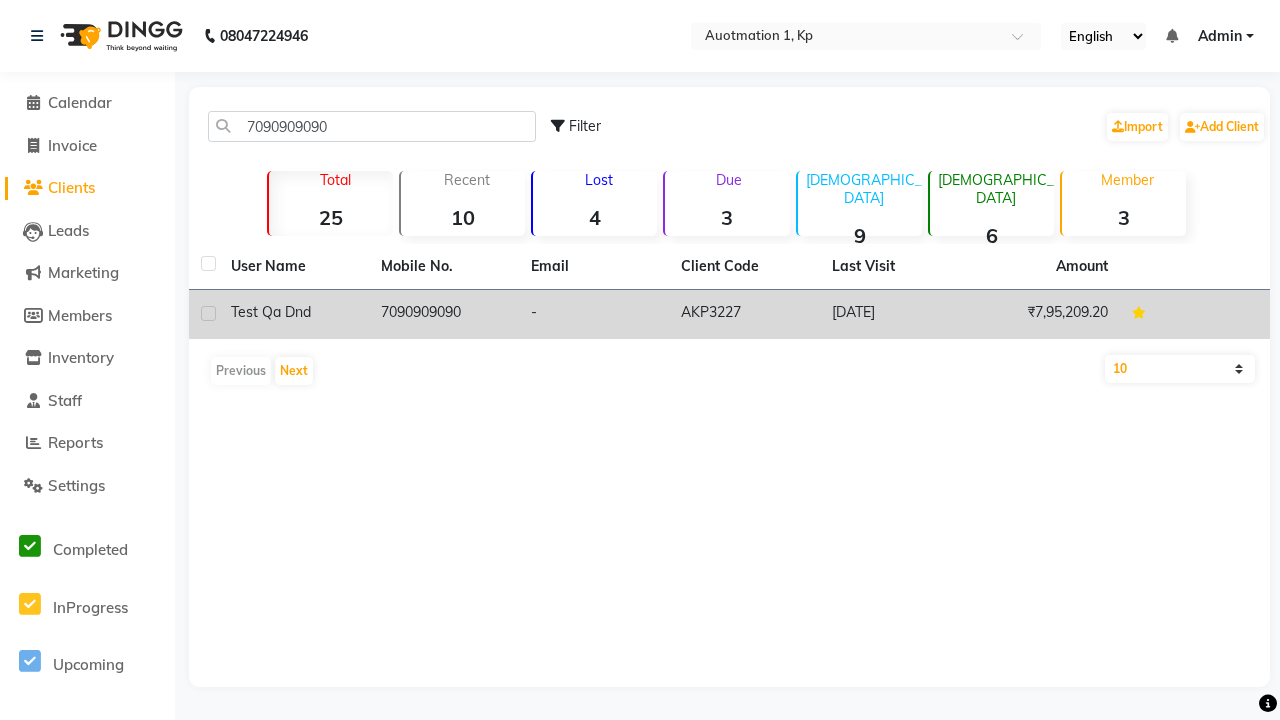 click on "7090909090" 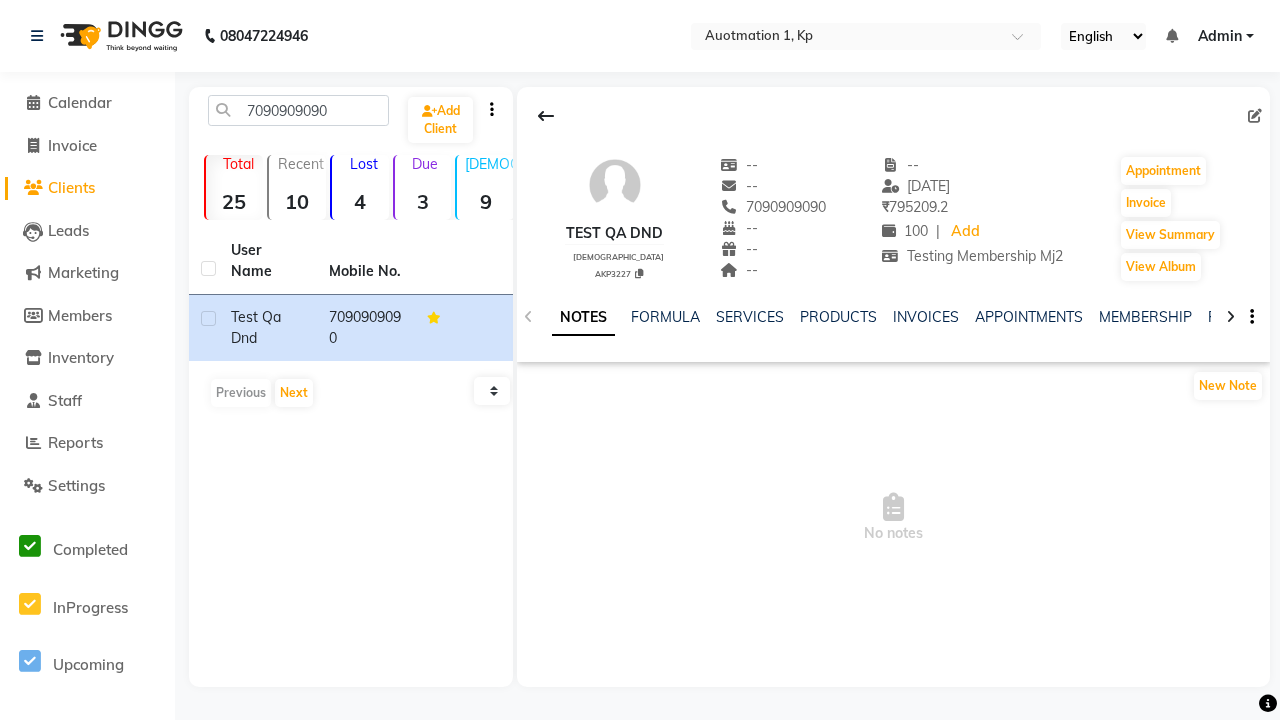 click on "VOUCHERS" 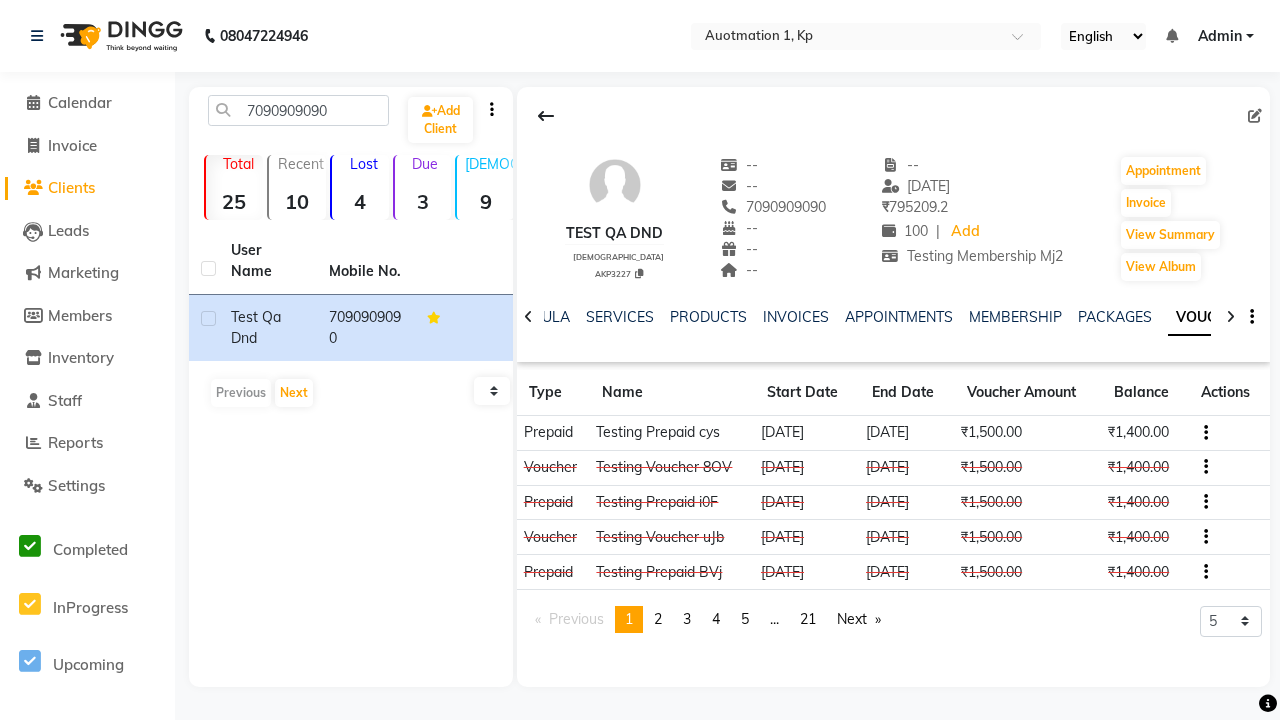 scroll, scrollTop: 0, scrollLeft: 460, axis: horizontal 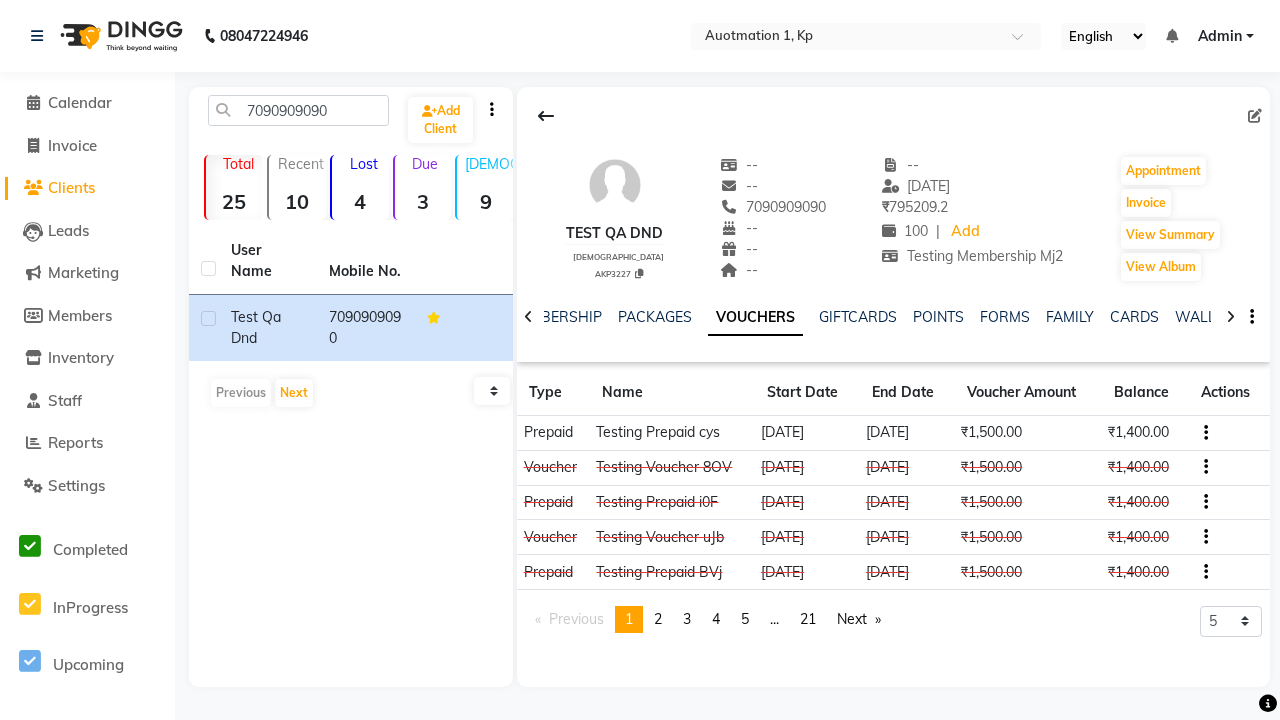 click 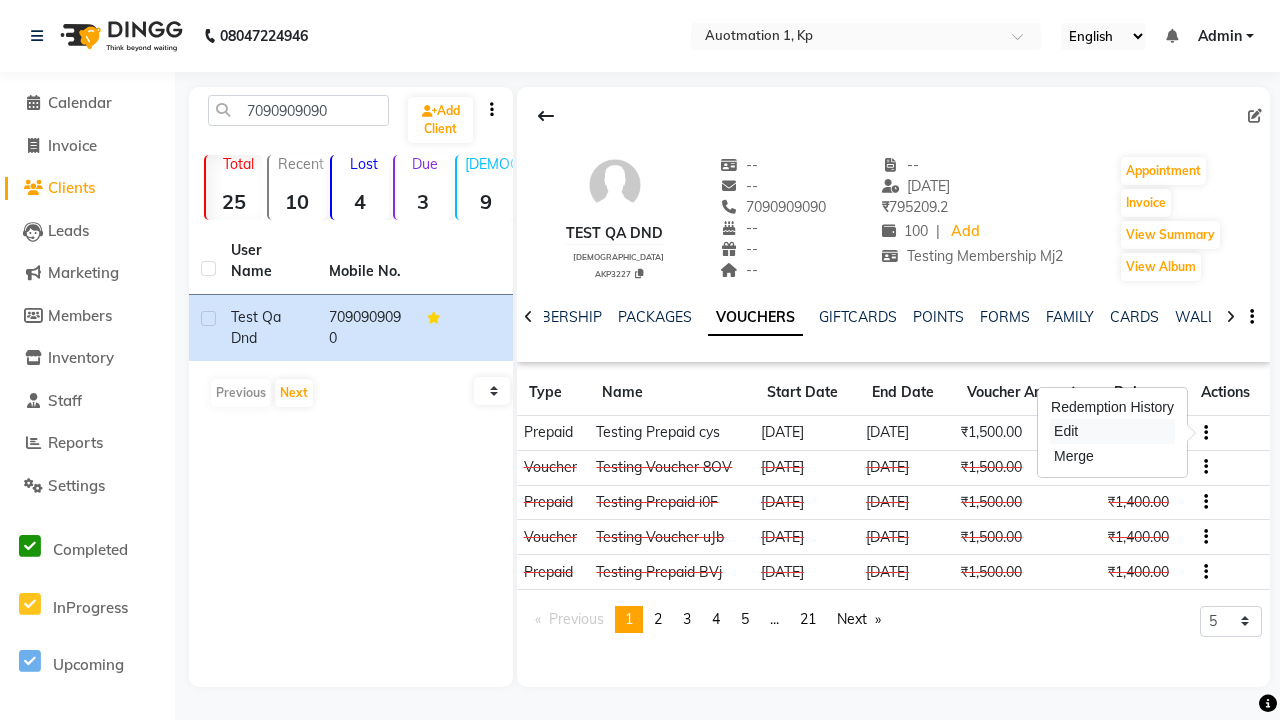 click on "Edit" at bounding box center [1112, 431] 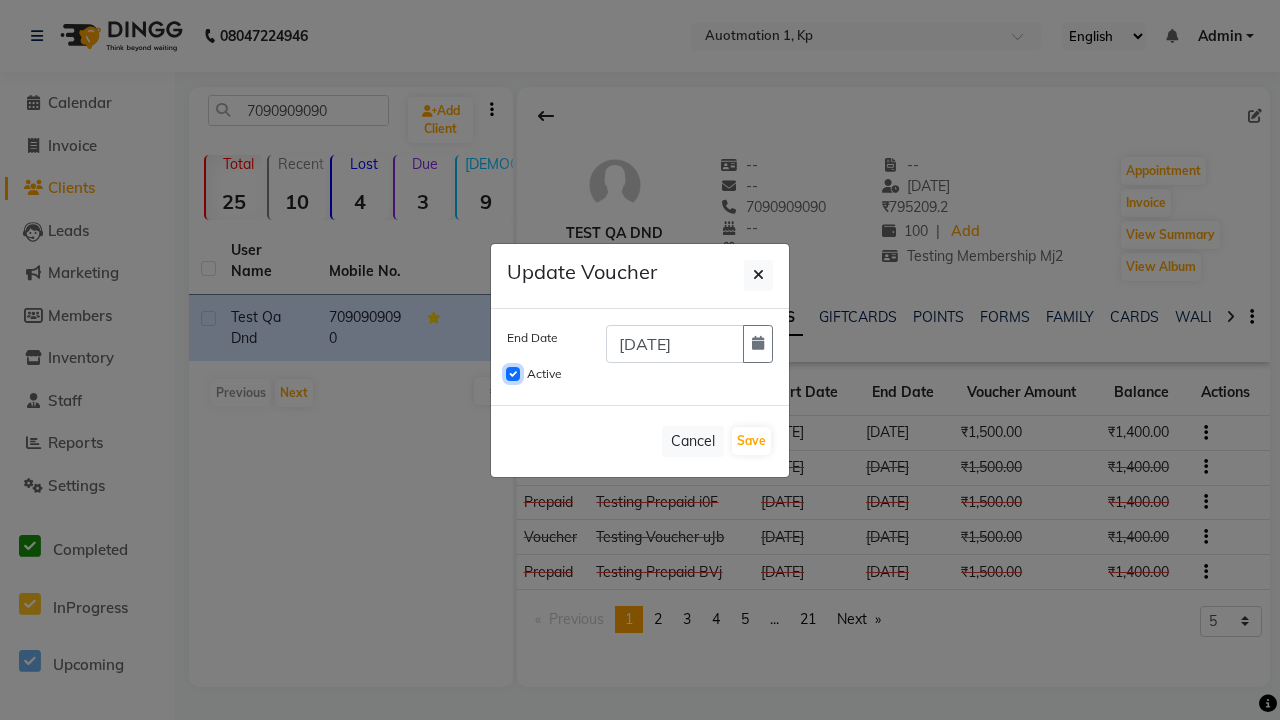 click on "Active" at bounding box center [513, 374] 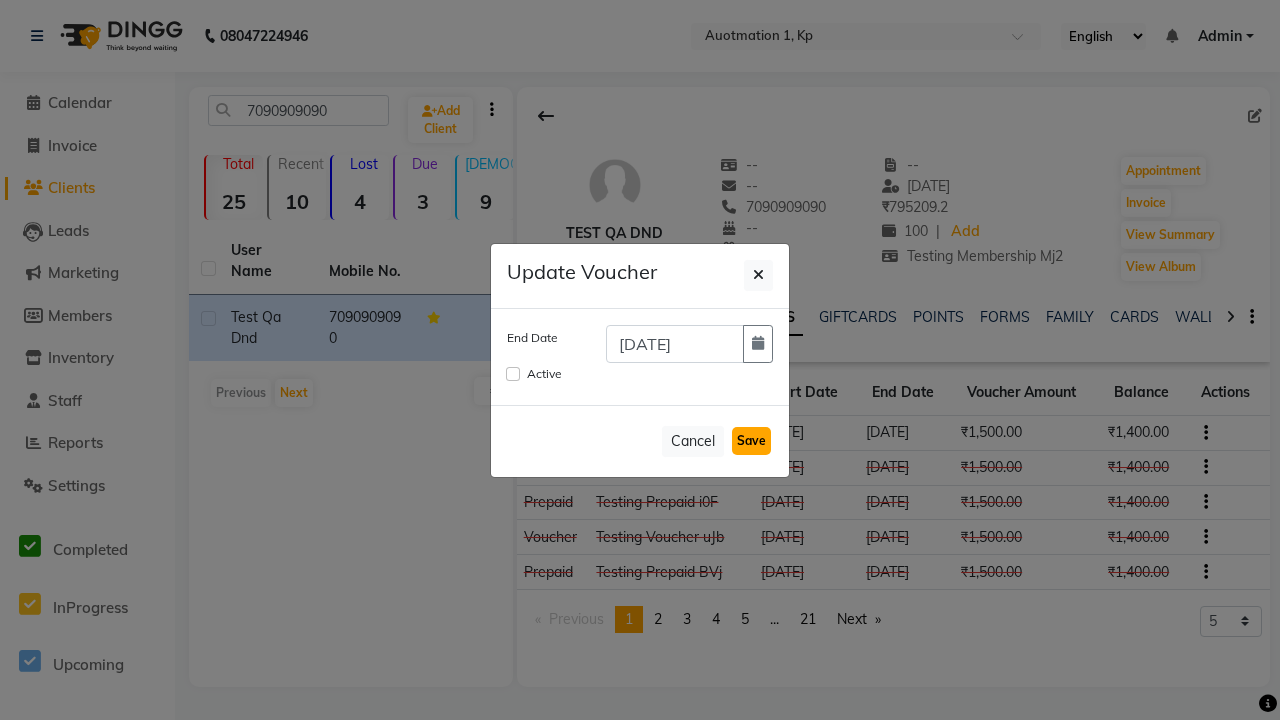 click on "Save" 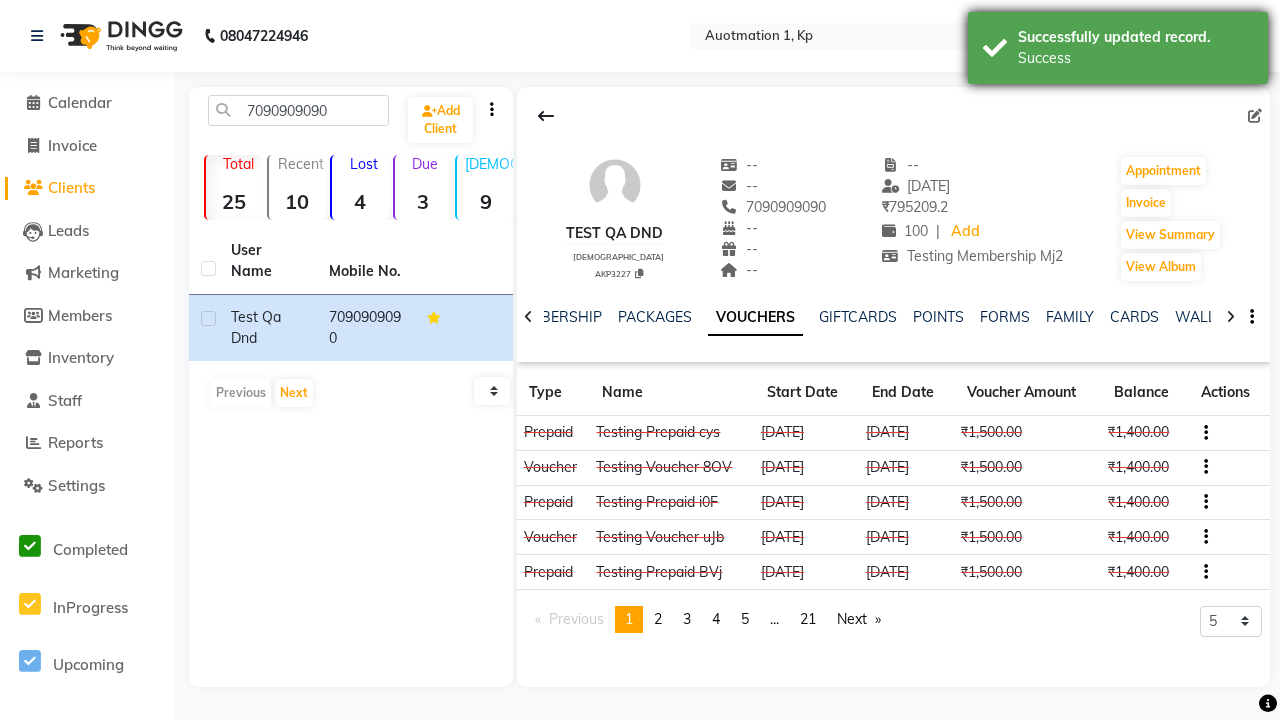 click on "Success" at bounding box center (1135, 58) 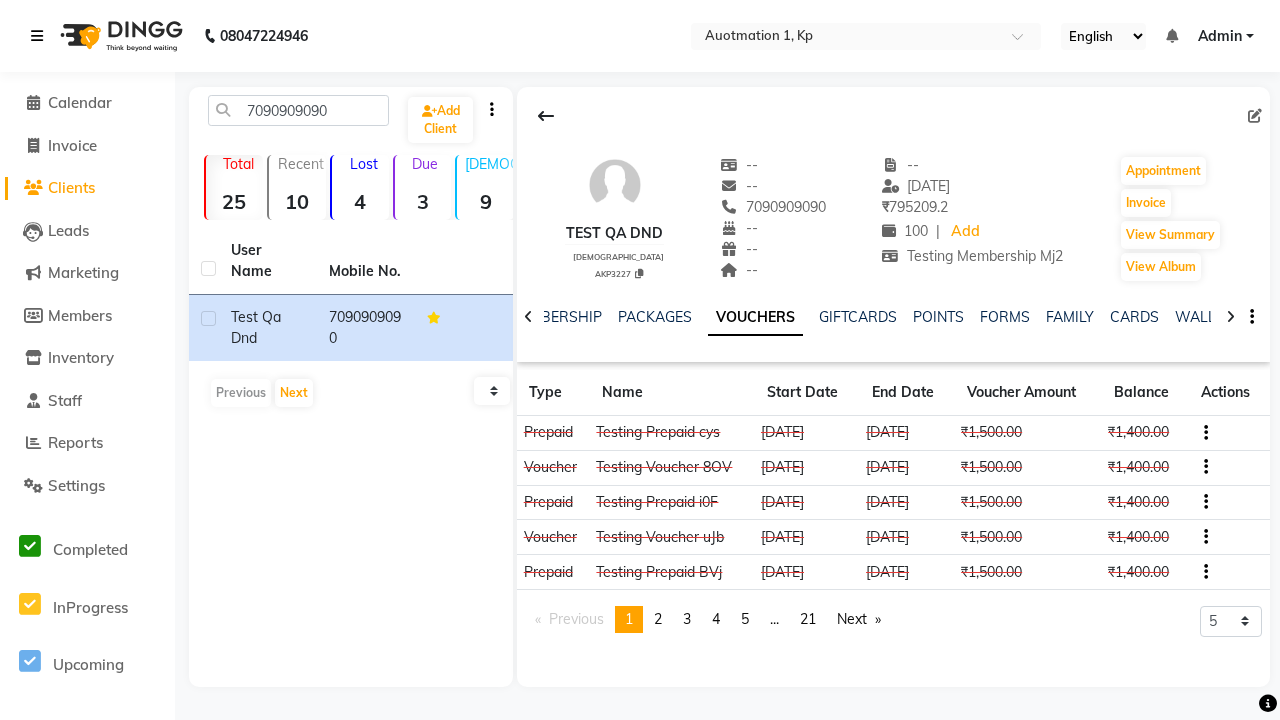 click at bounding box center (37, 36) 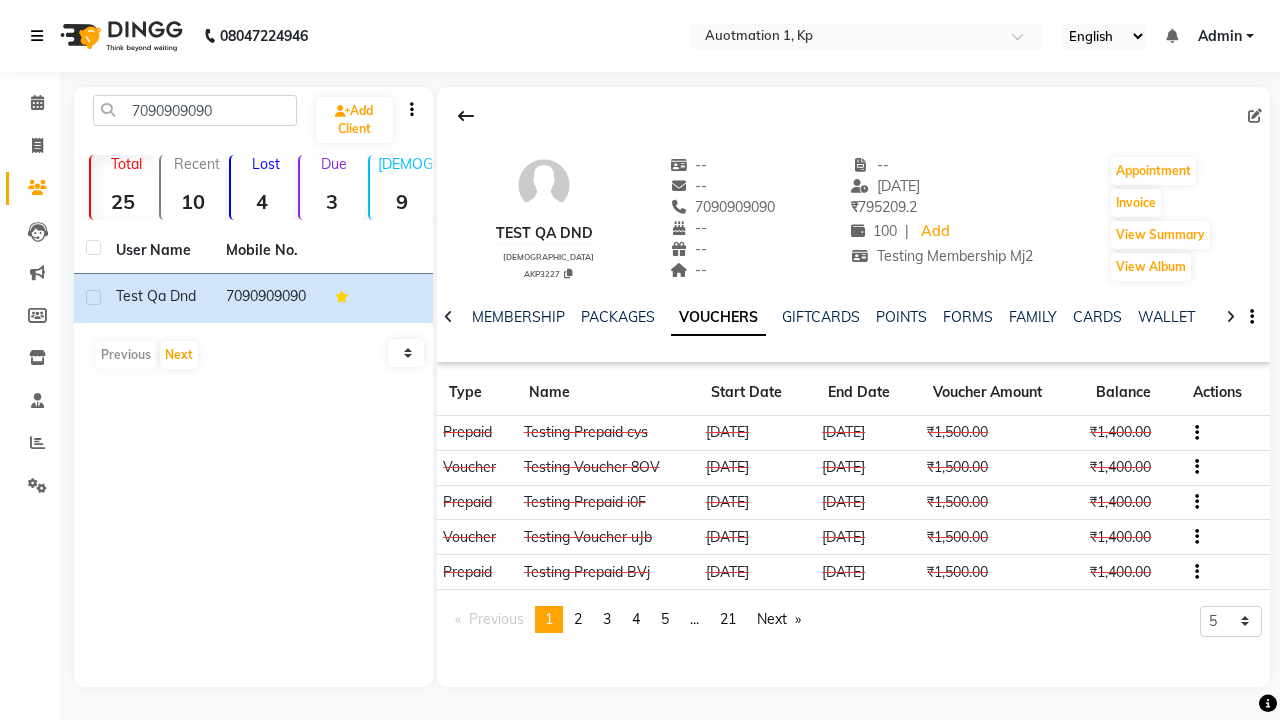 scroll, scrollTop: 0, scrollLeft: 417, axis: horizontal 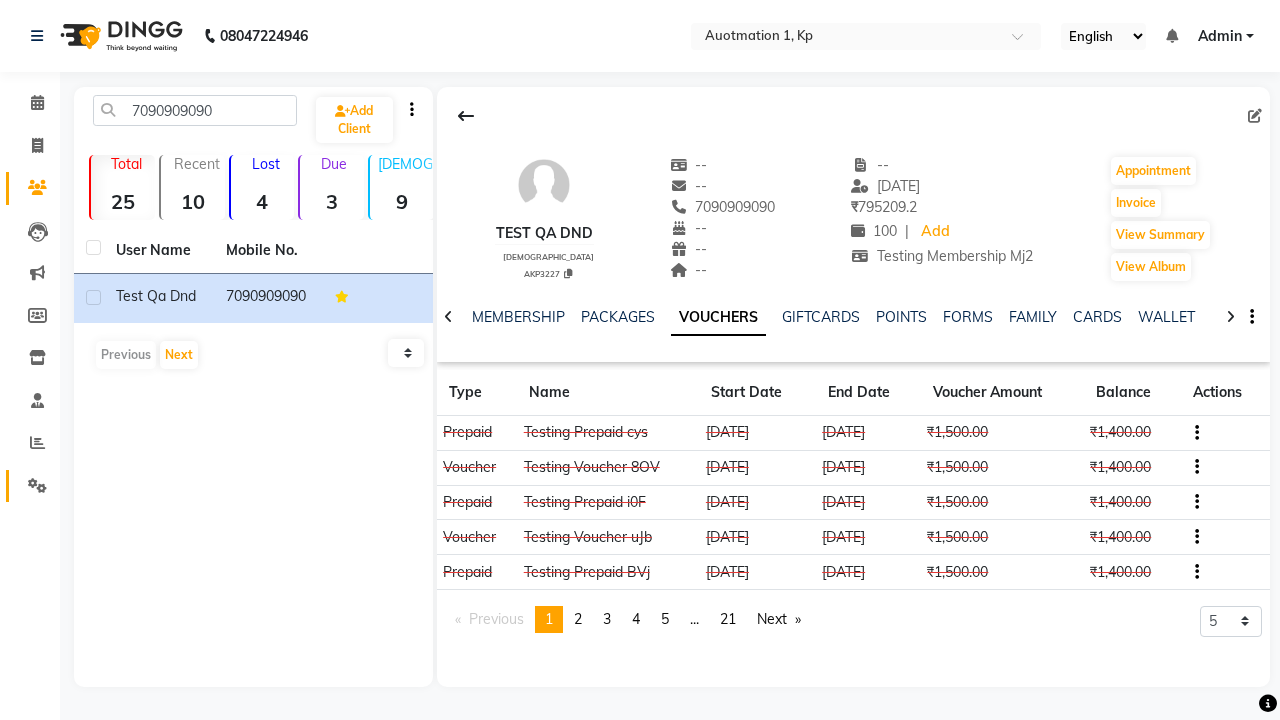 click 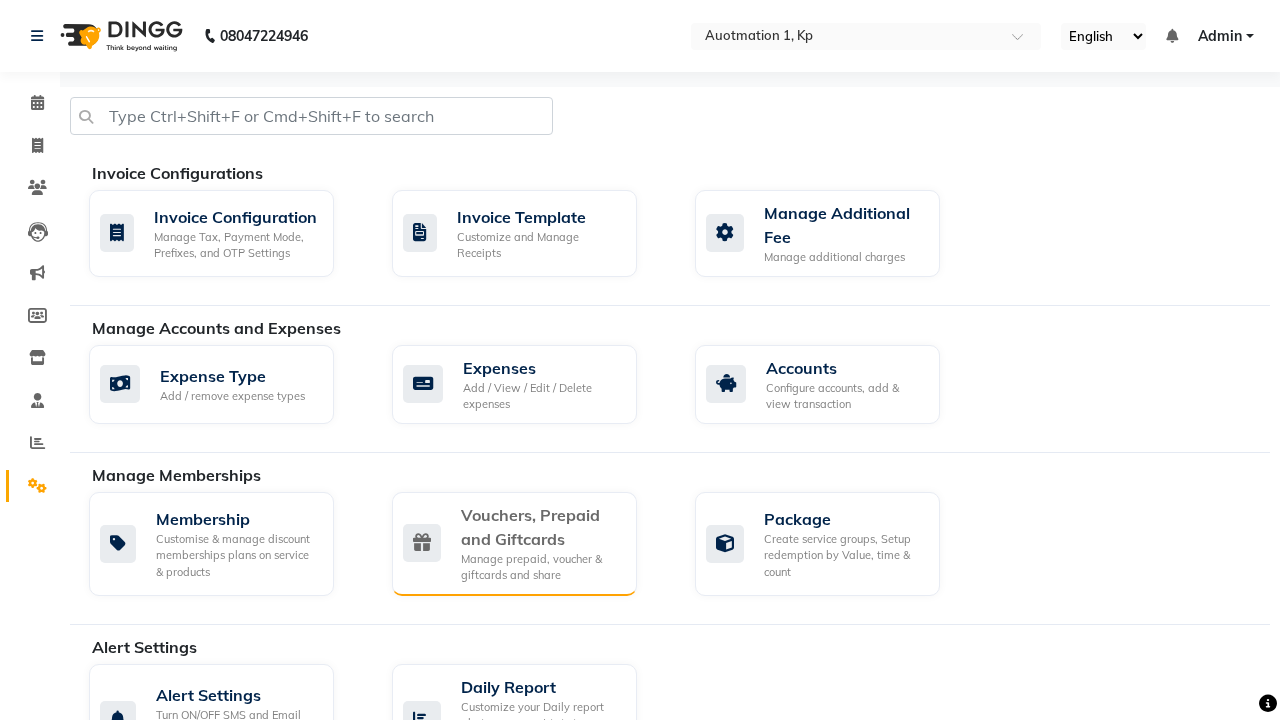 click on "Vouchers, Prepaid and Giftcards" 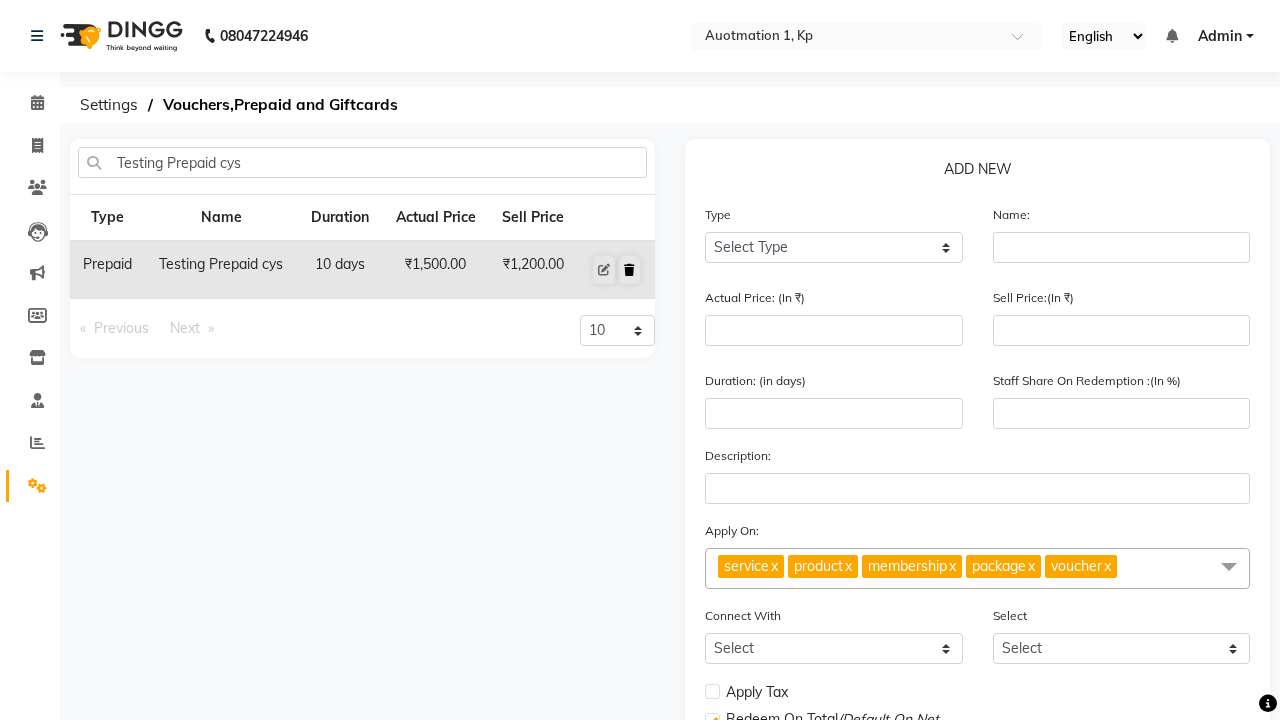 type on "Testing Prepaid cys" 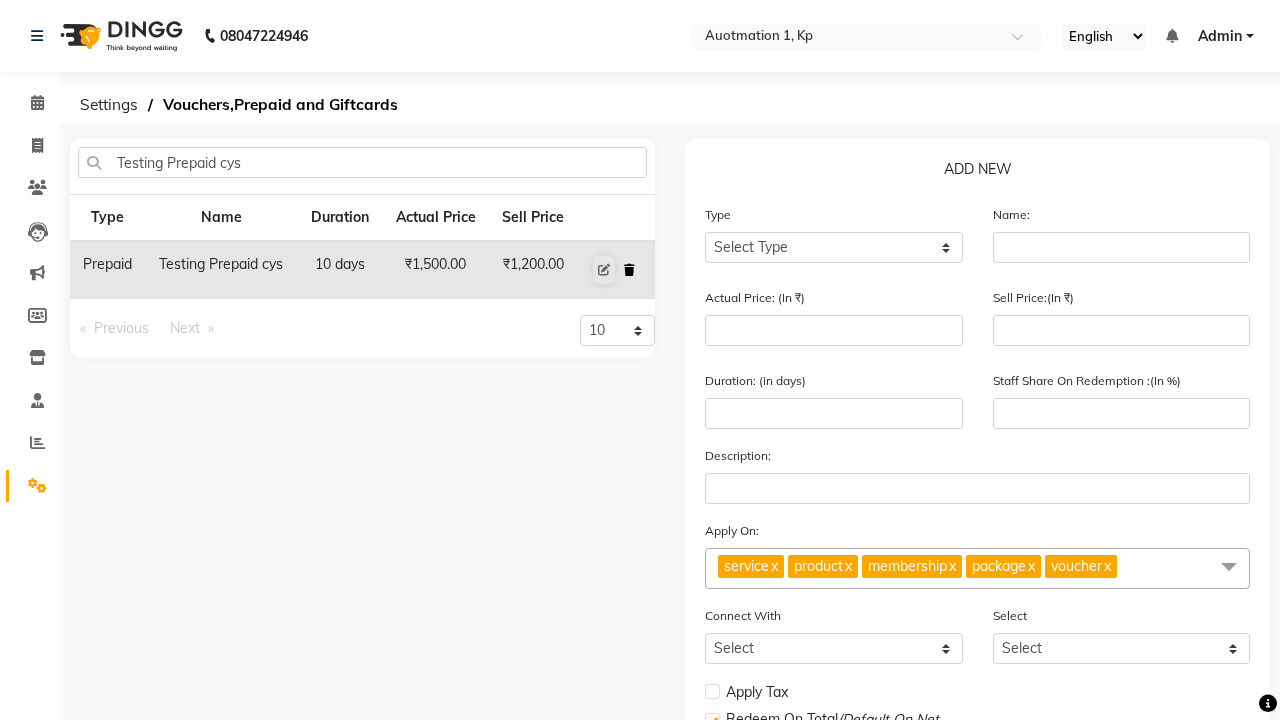 click 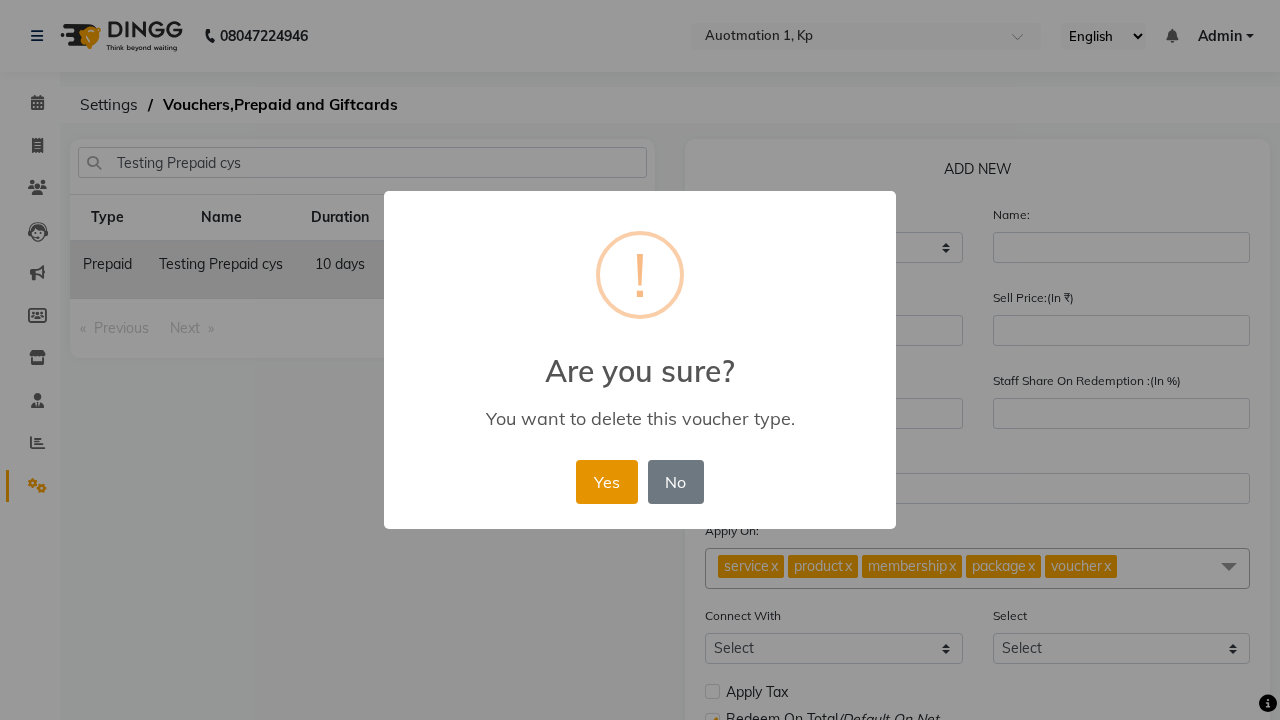 click on "Yes" at bounding box center (606, 482) 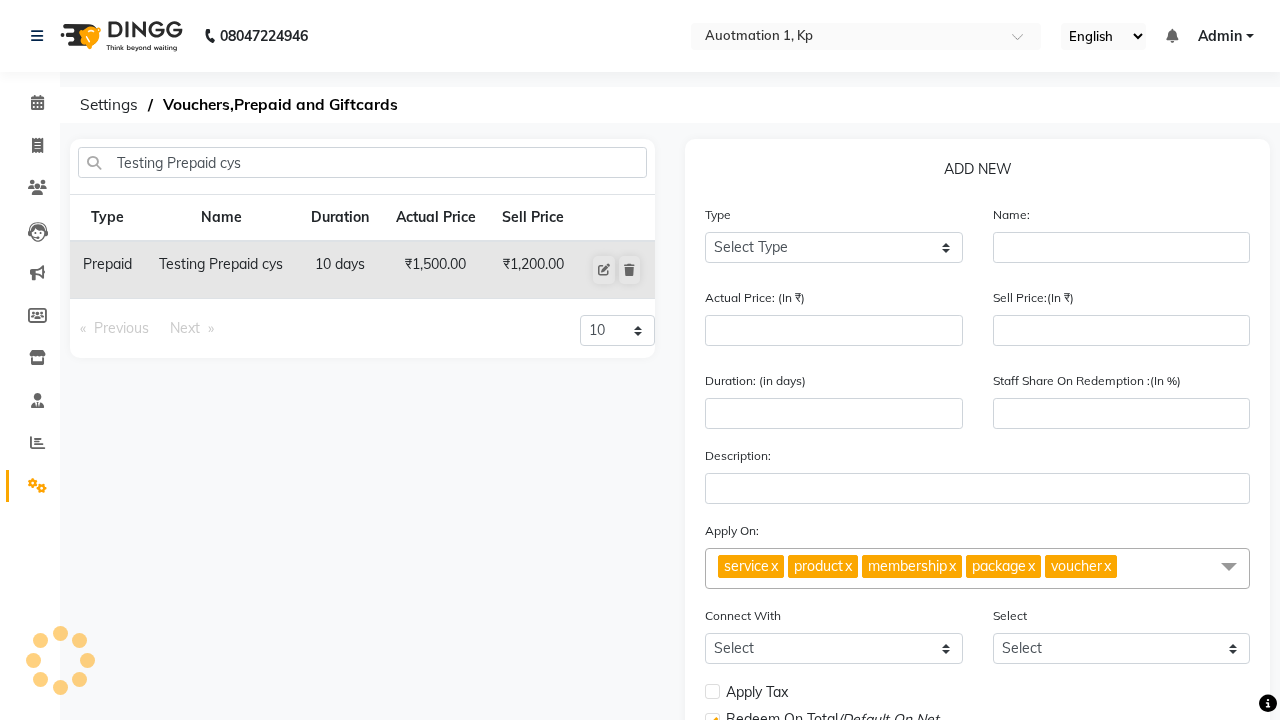 type 